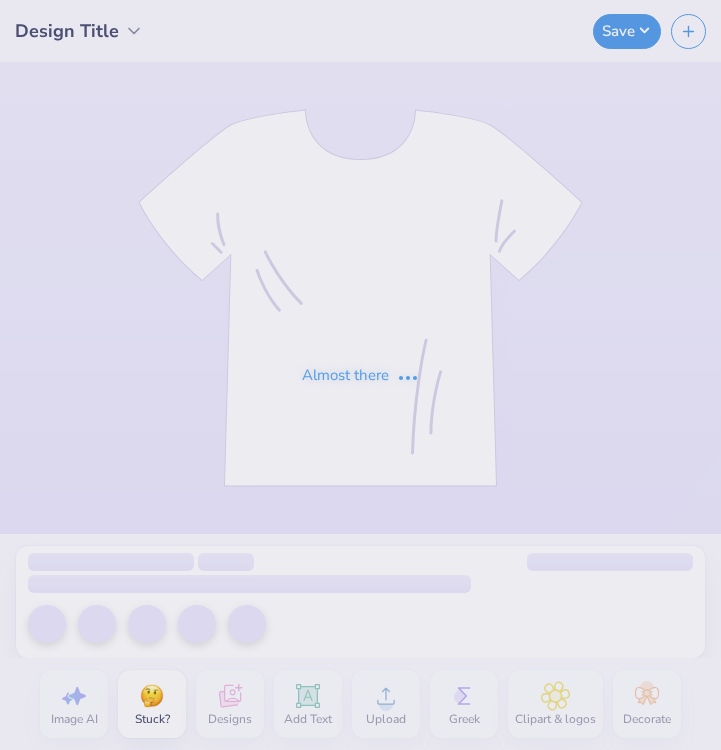 scroll, scrollTop: 0, scrollLeft: 0, axis: both 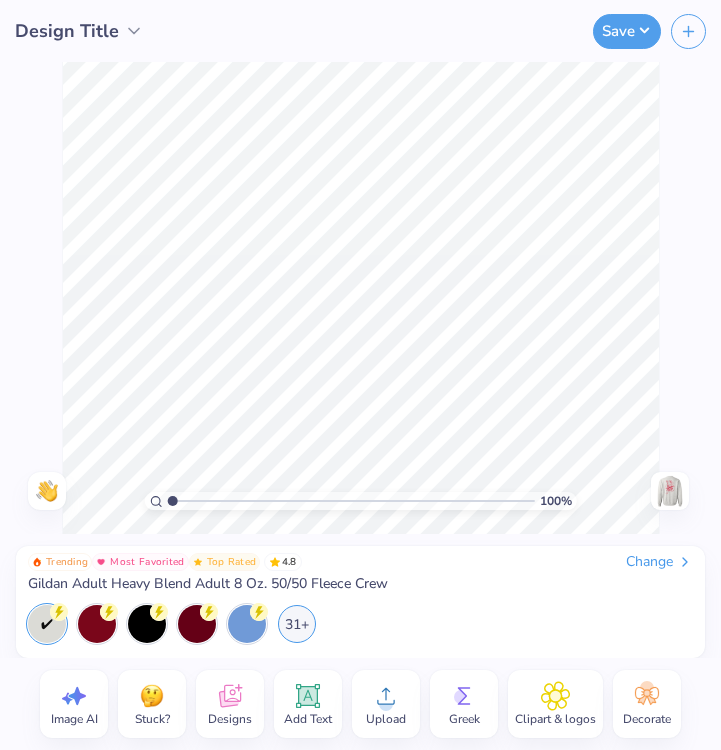 click at bounding box center (670, 491) 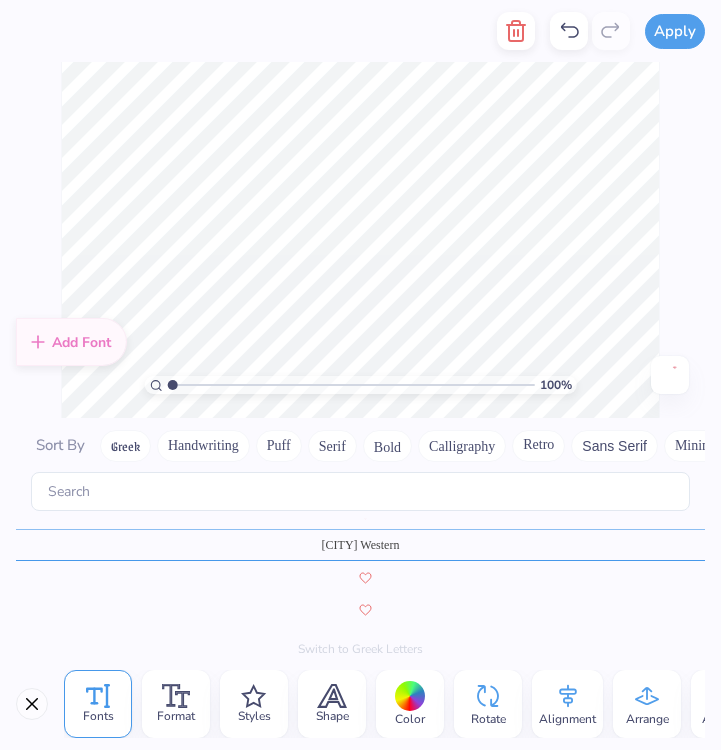 scroll, scrollTop: 4203, scrollLeft: 0, axis: vertical 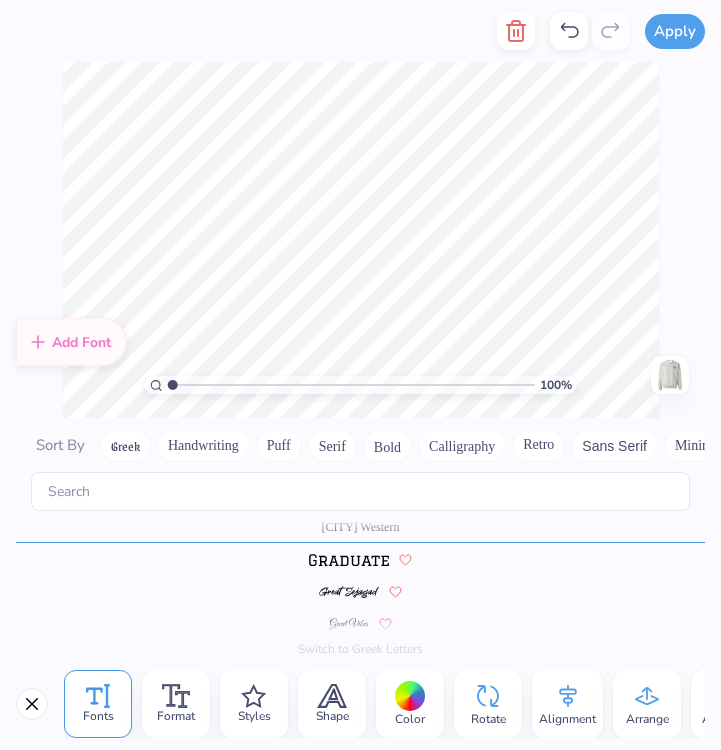 type on "[LETTER] [LETTER]" 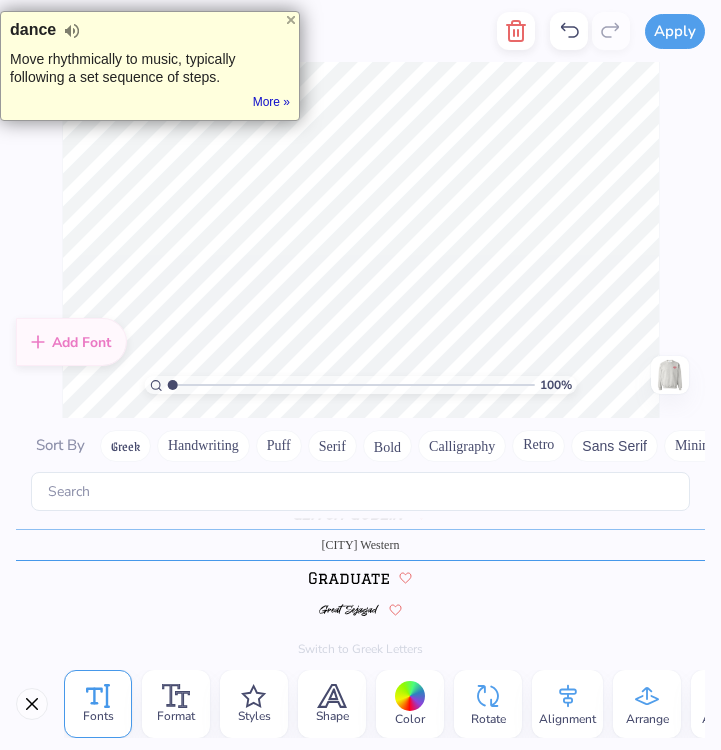 scroll, scrollTop: 4203, scrollLeft: 0, axis: vertical 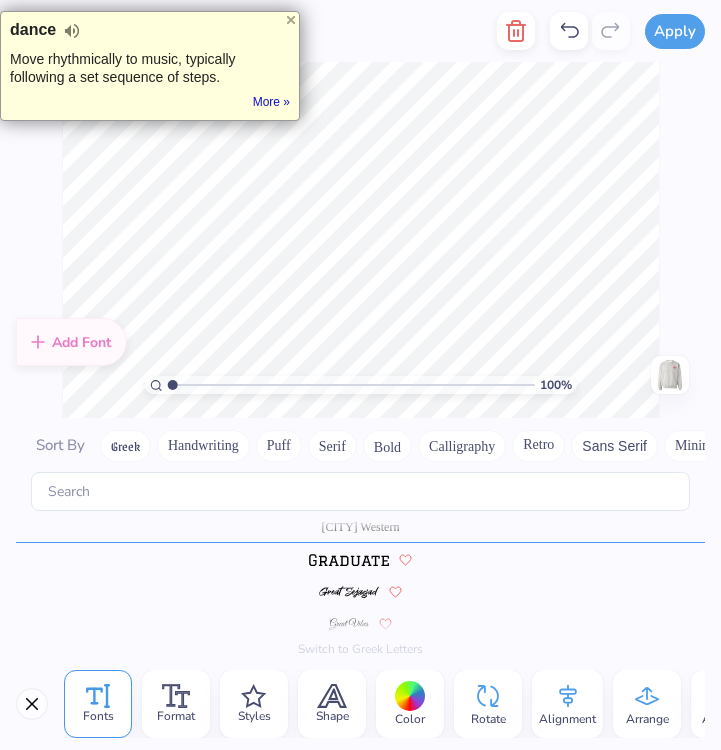 type on "B" 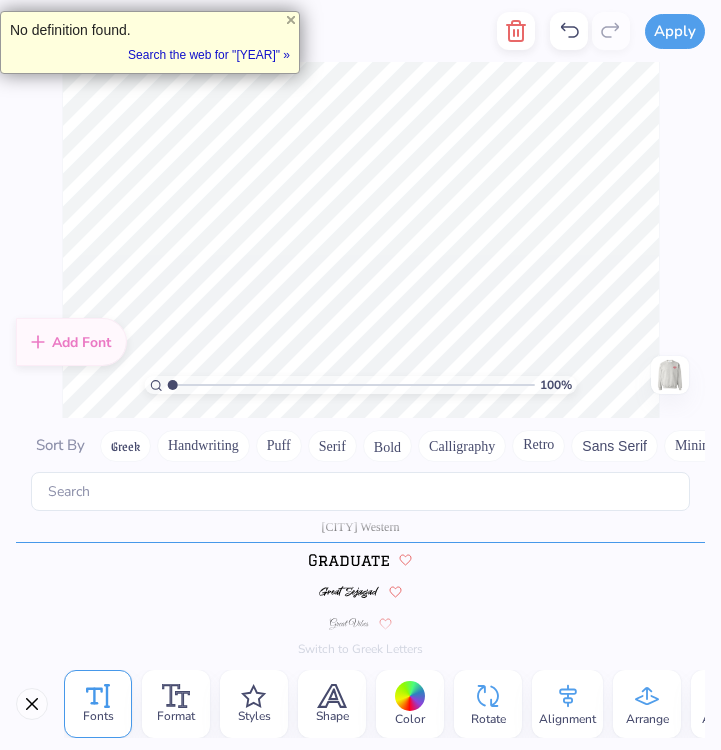 type on "1963" 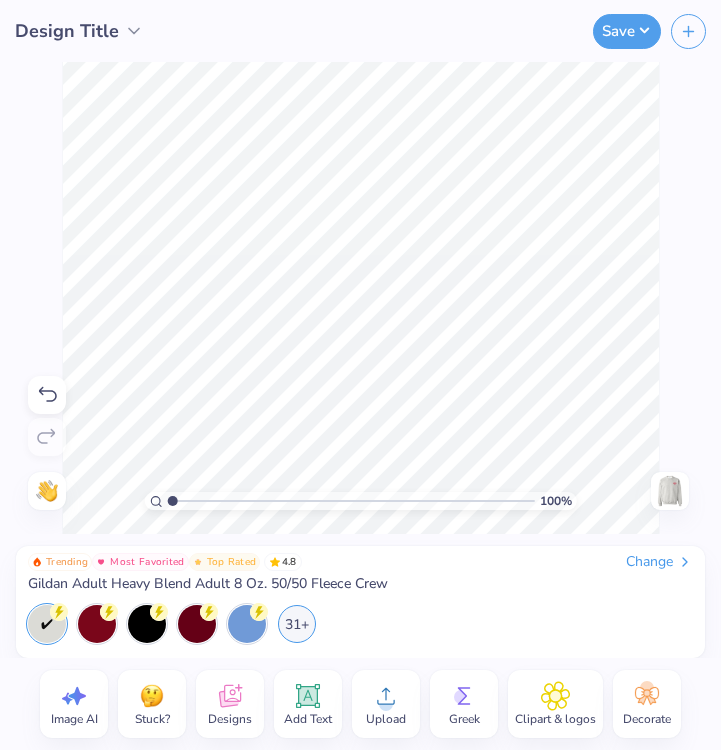click on "100  % Need help?  Chat with us. Front" at bounding box center (360, 298) 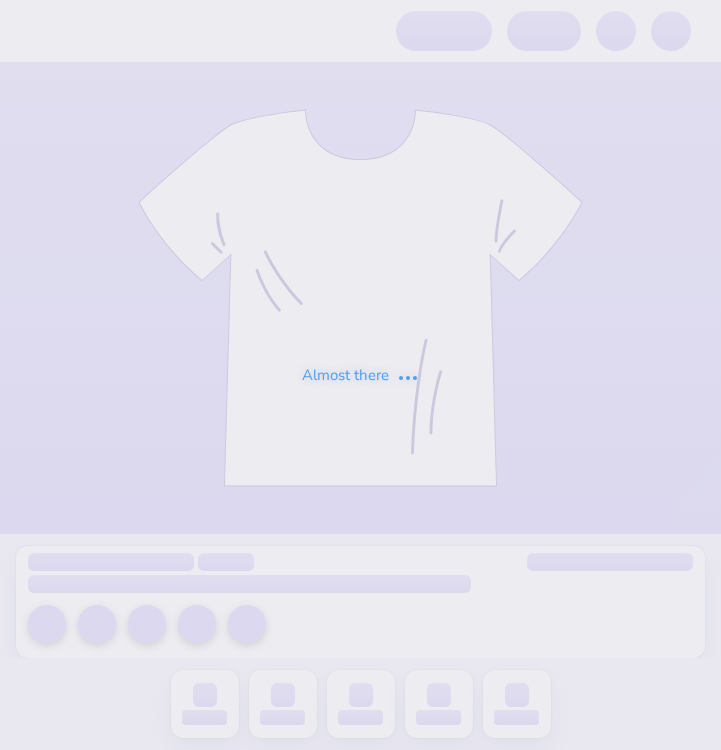 scroll, scrollTop: 0, scrollLeft: 0, axis: both 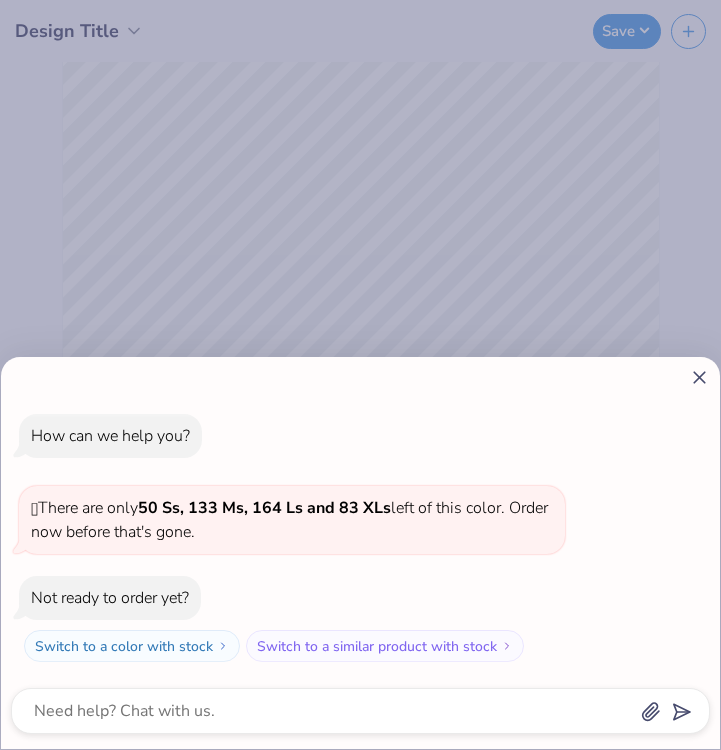 click 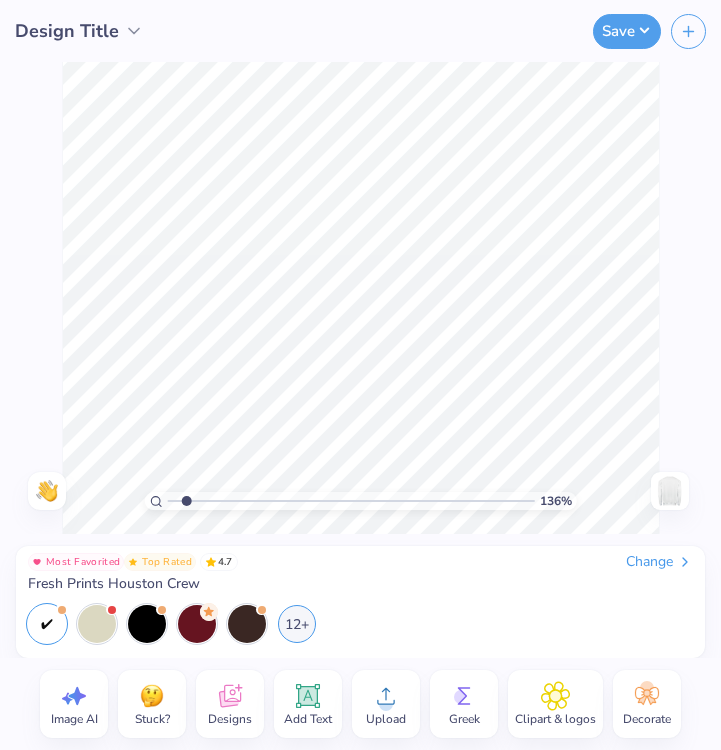 drag, startPoint x: 172, startPoint y: 503, endPoint x: 186, endPoint y: 510, distance: 15.652476 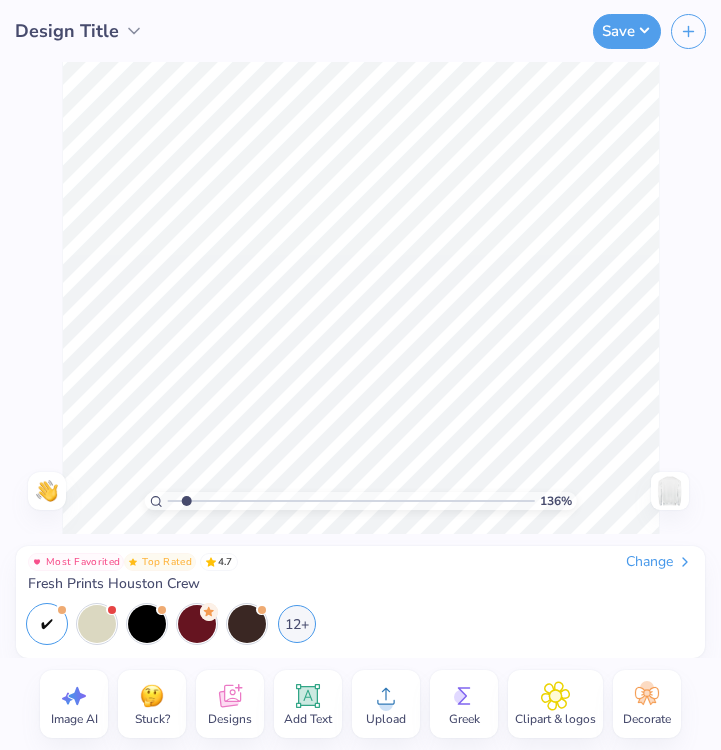 click at bounding box center [351, 501] 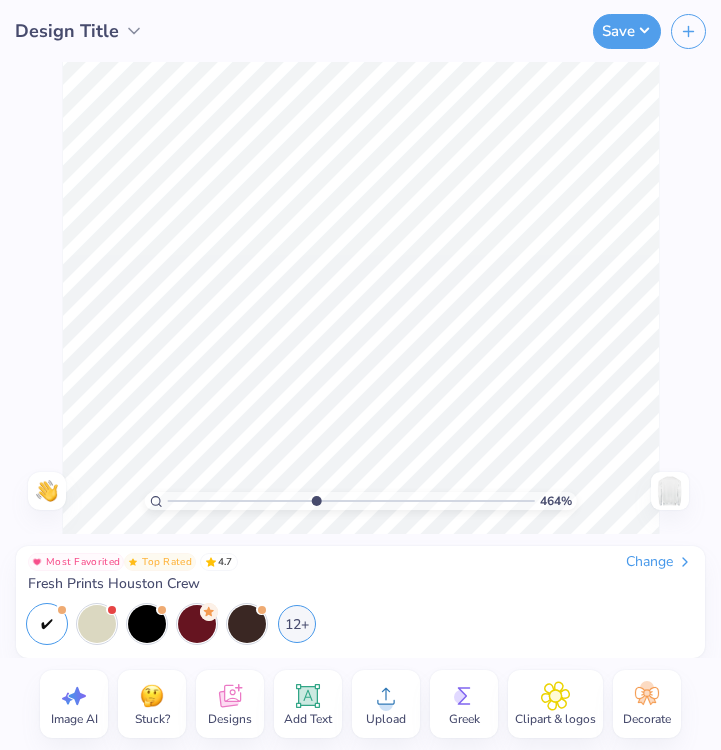 drag, startPoint x: 186, startPoint y: 500, endPoint x: 315, endPoint y: 501, distance: 129.00388 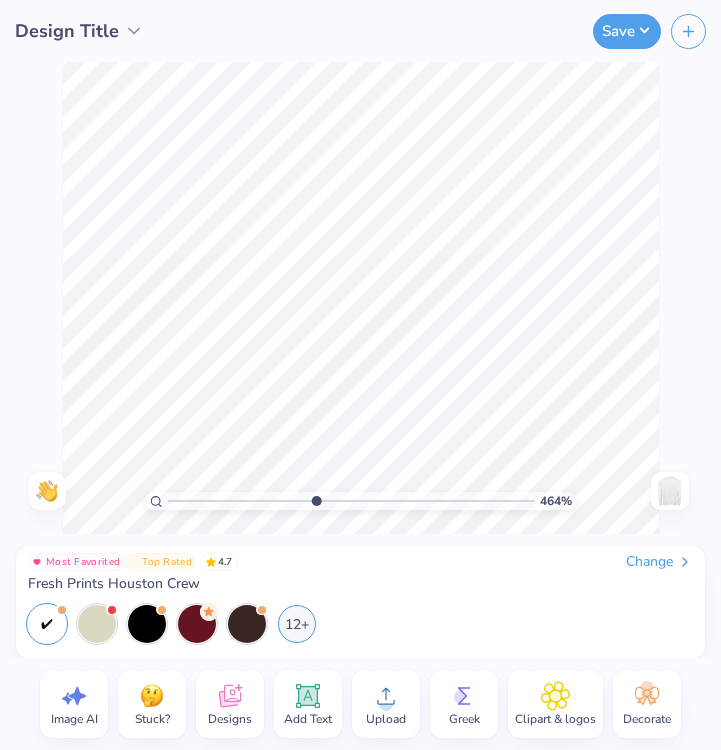 click at bounding box center (351, 501) 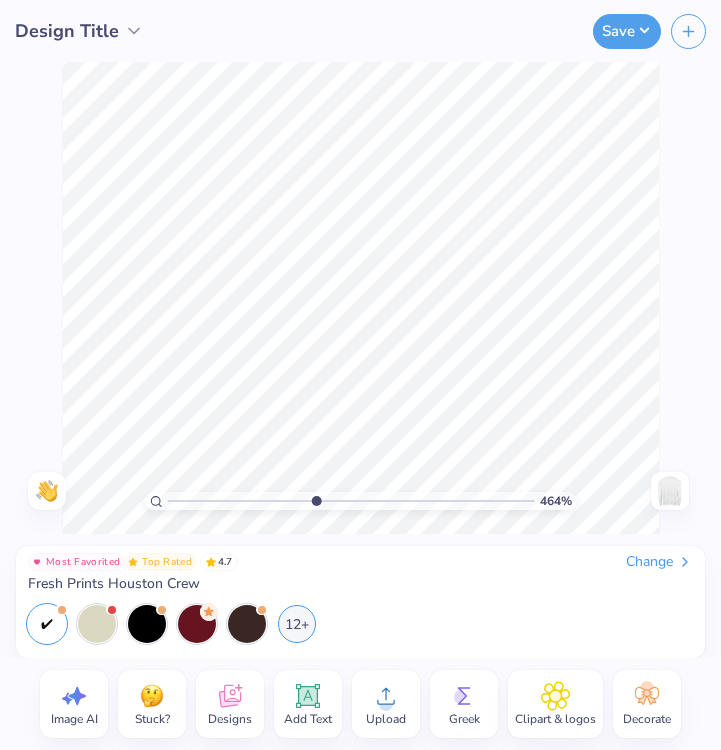 click on "Design Title Save Image AI Stuck? Designs Add Text Upload Greek Clipart & logos Decorate 464  % Need help?  Chat with us. Back Most Favorited Top Rated 4.7 Change Fresh Prints Houston Crew   12+" at bounding box center [360, 375] 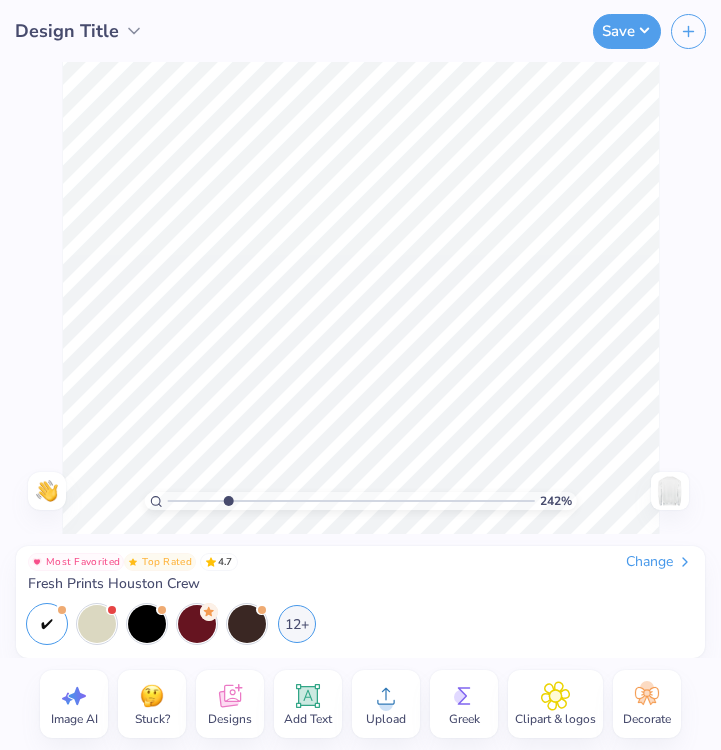 drag, startPoint x: 311, startPoint y: 498, endPoint x: 227, endPoint y: 501, distance: 84.05355 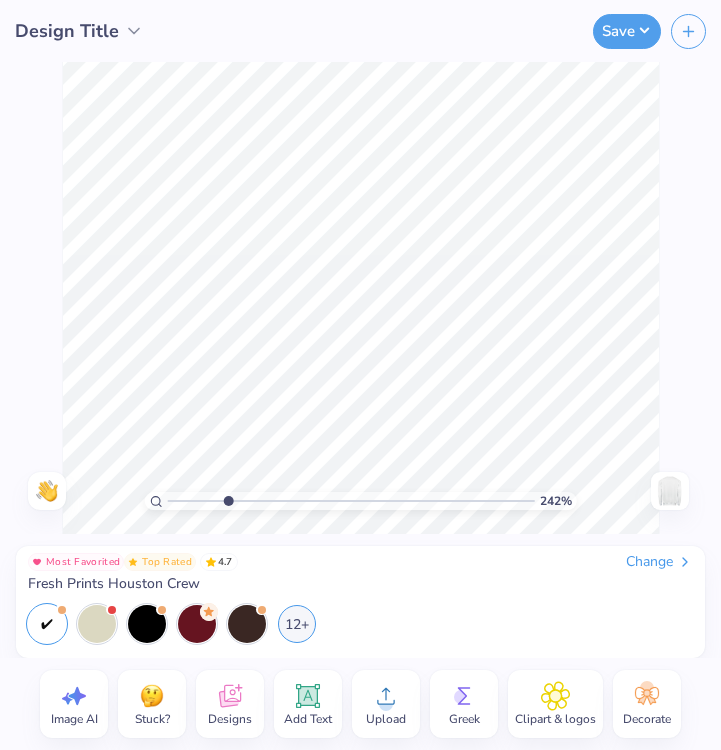 click at bounding box center [351, 501] 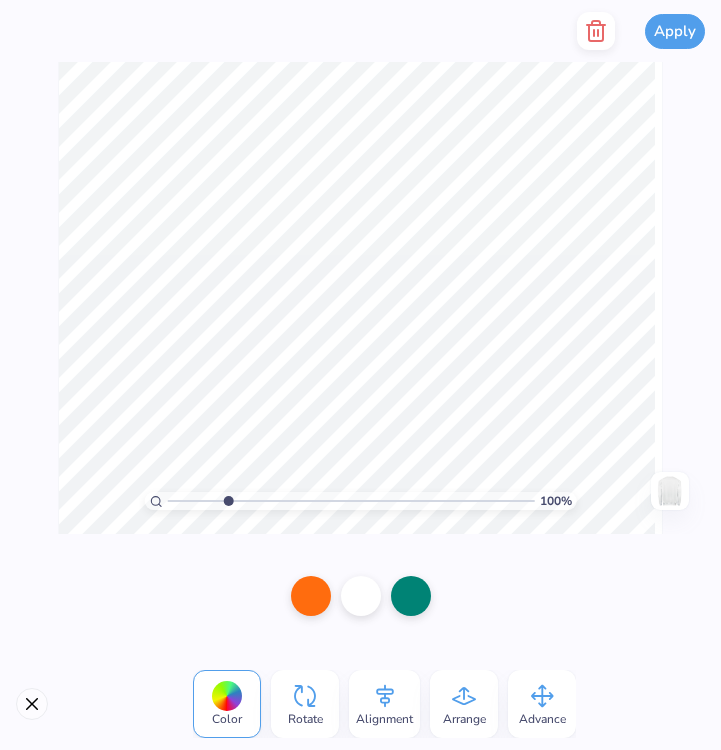 type on "1" 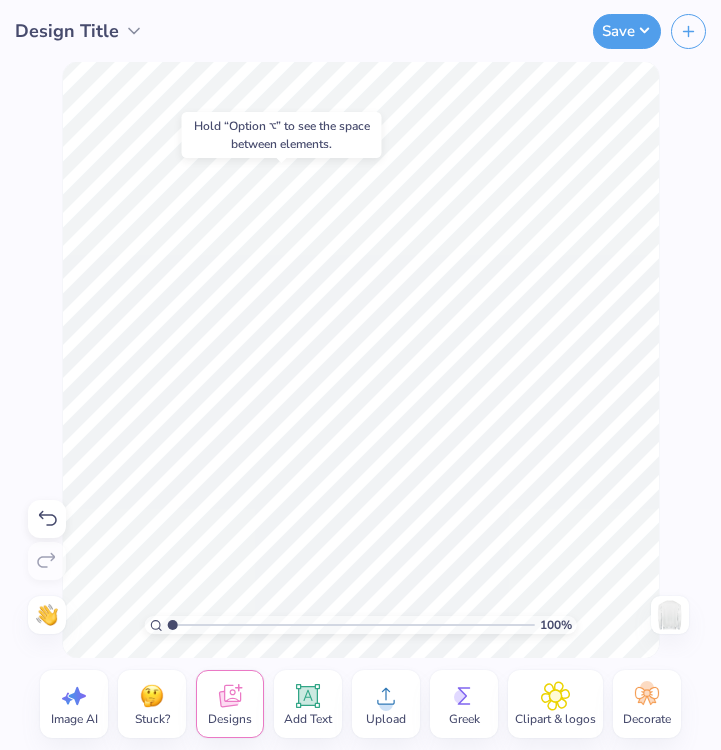 click on "Hold “Option ⌥” to see the space between elements." at bounding box center (282, 135) 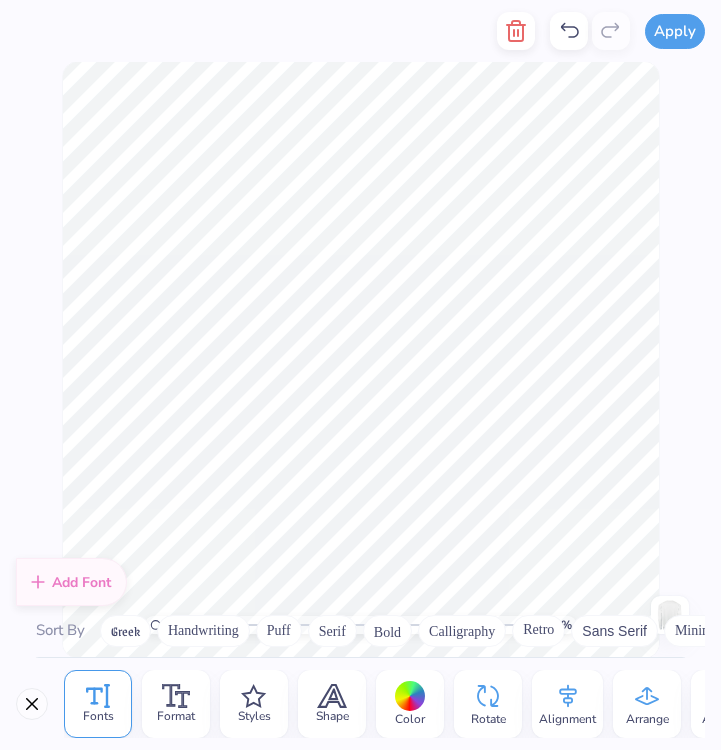 scroll, scrollTop: 8203, scrollLeft: 0, axis: vertical 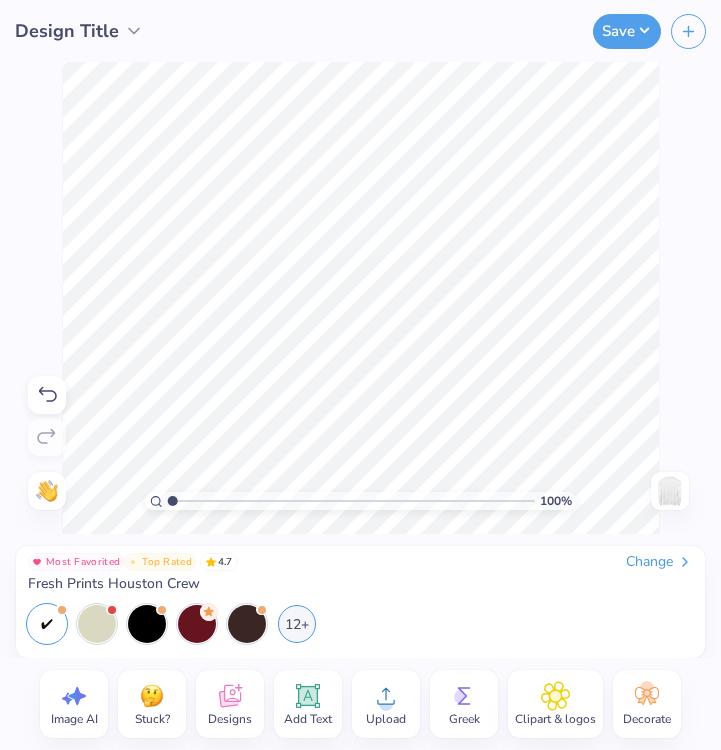 click on "Change" at bounding box center (659, 562) 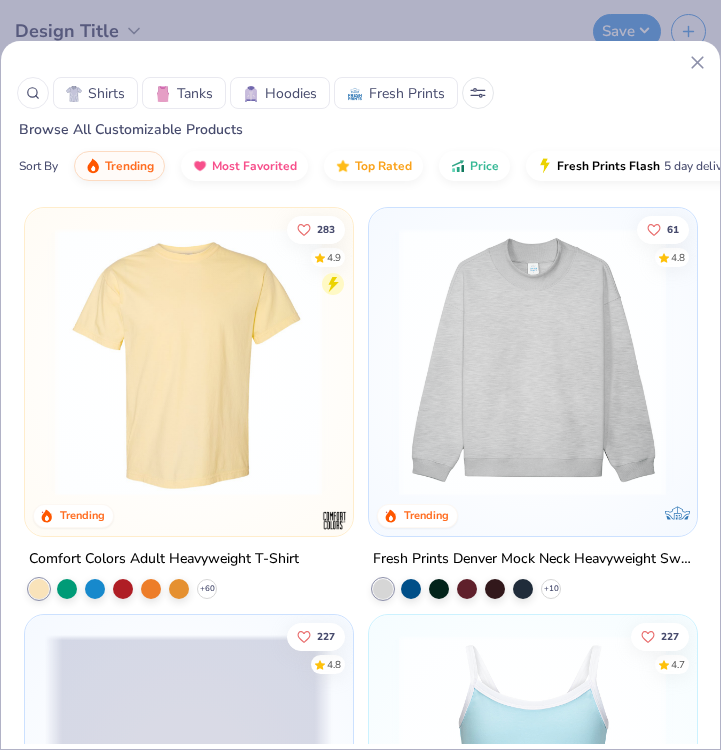 click 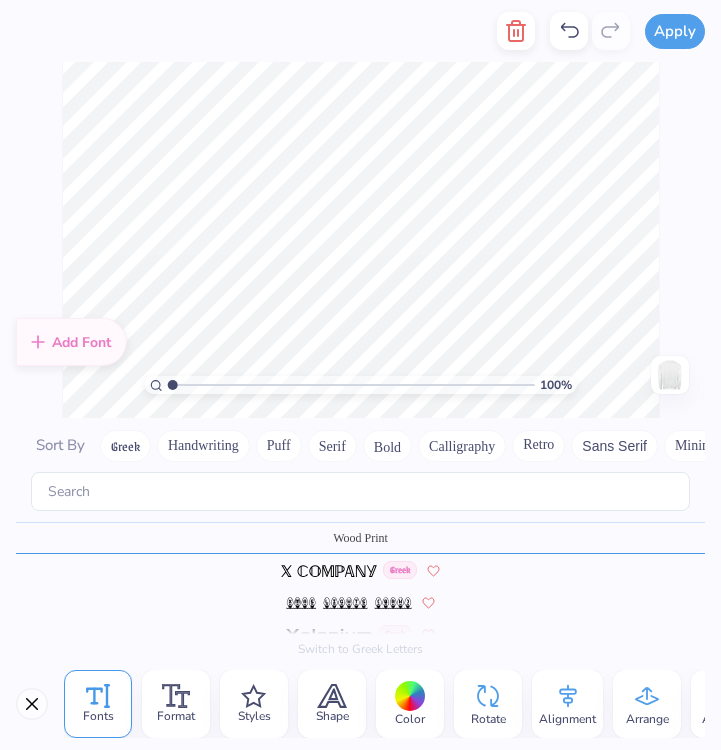 scroll, scrollTop: 9835, scrollLeft: 0, axis: vertical 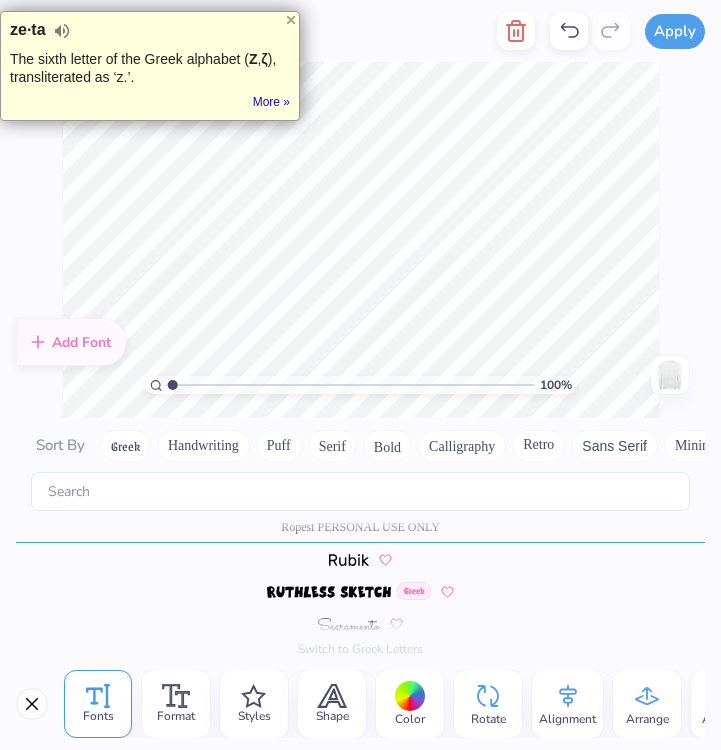 type on "MU" 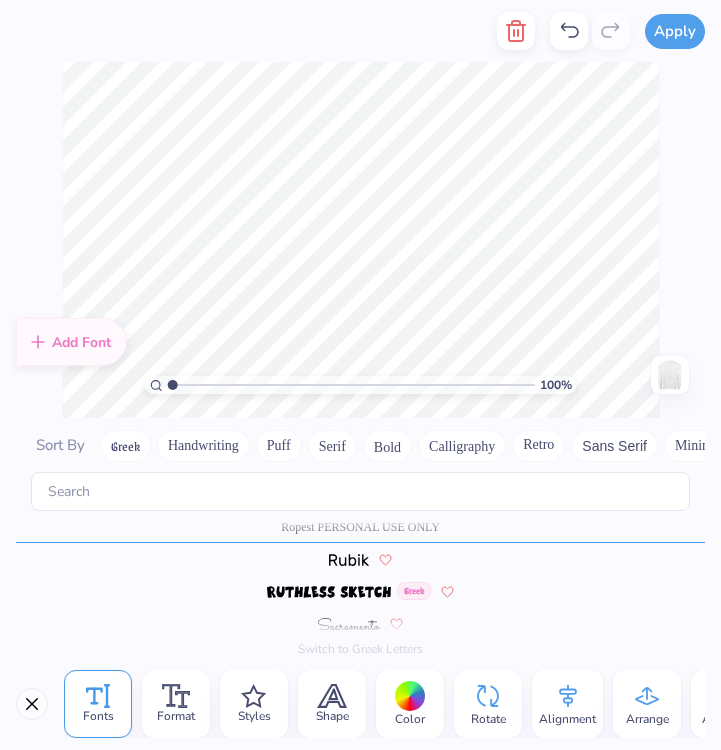 type on "Mu" 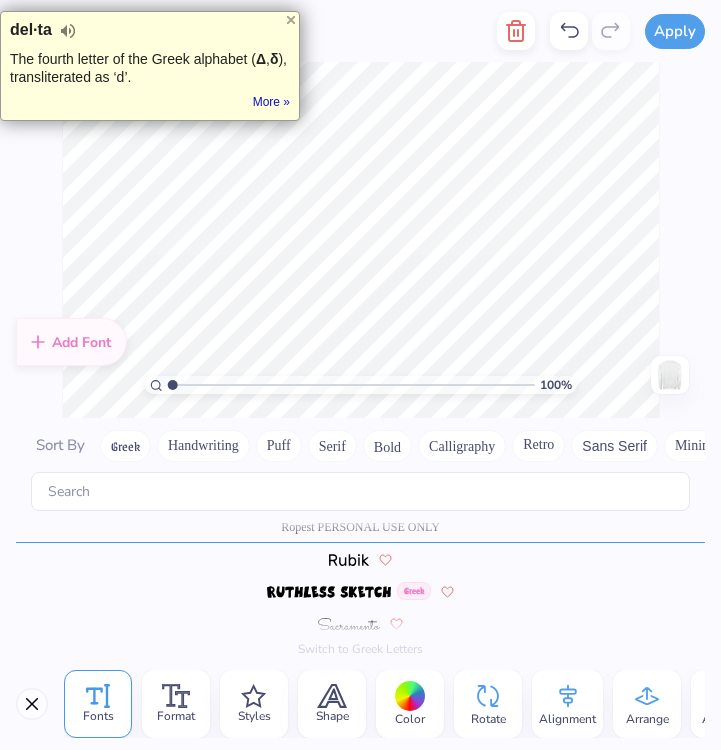 type on "Zeta" 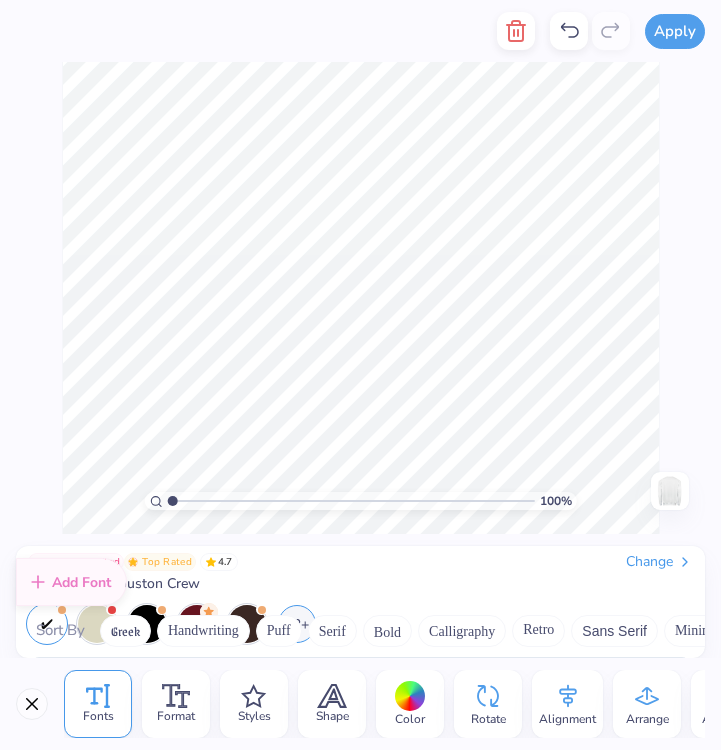 click on "Apply" at bounding box center (360, 31) 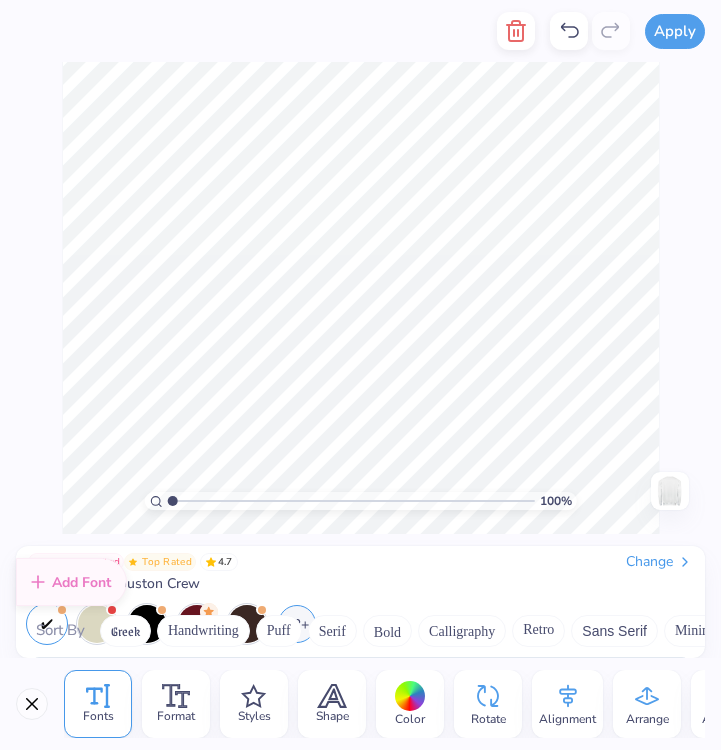 scroll, scrollTop: 9835, scrollLeft: 0, axis: vertical 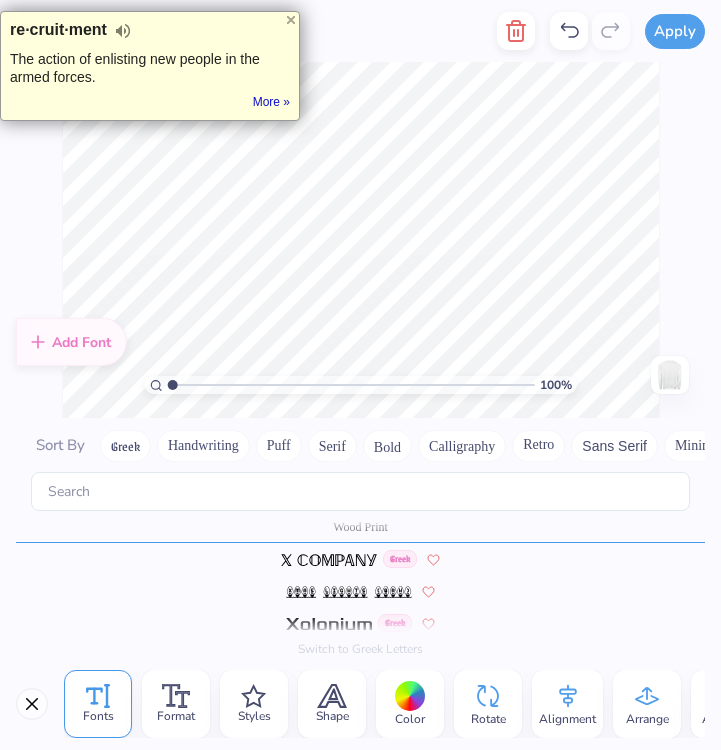 type on "F" 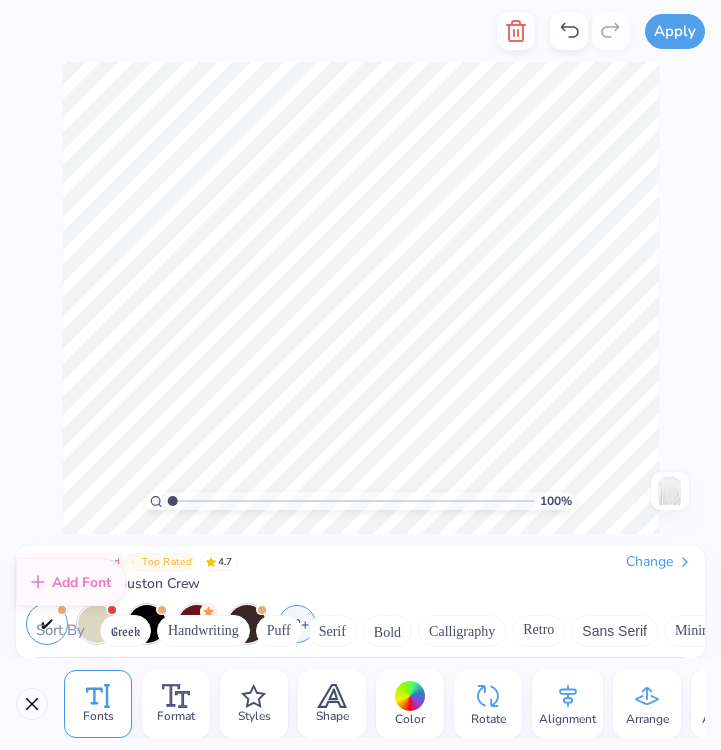 scroll, scrollTop: 9835, scrollLeft: 0, axis: vertical 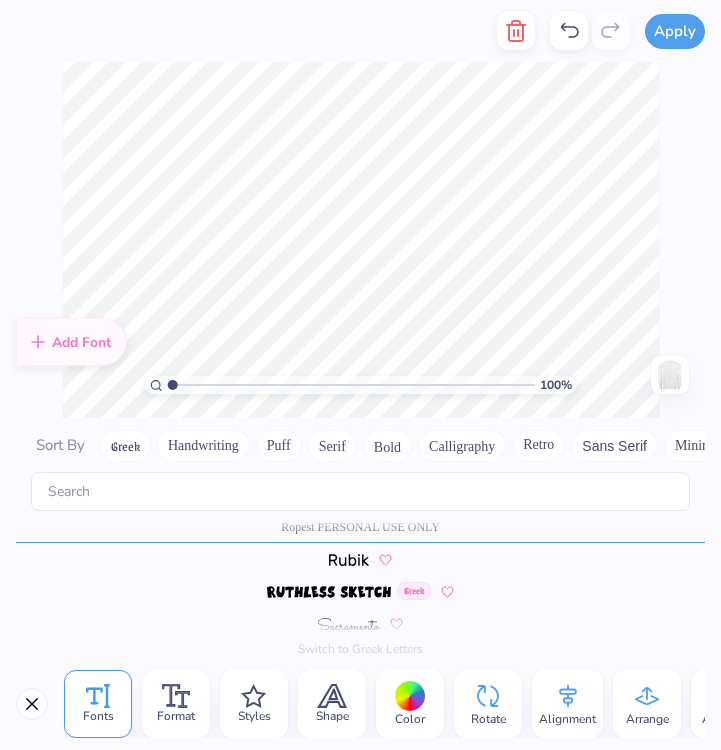 click 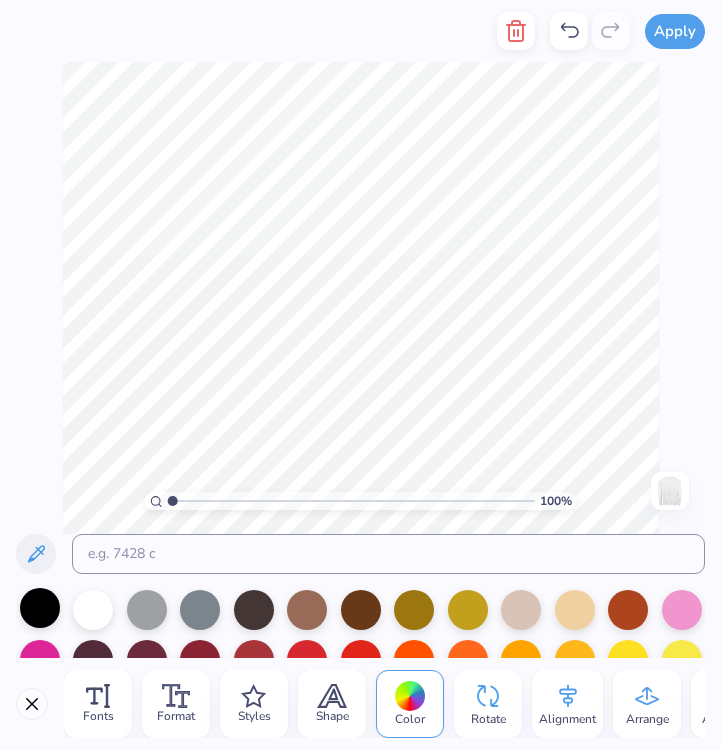 click at bounding box center (40, 608) 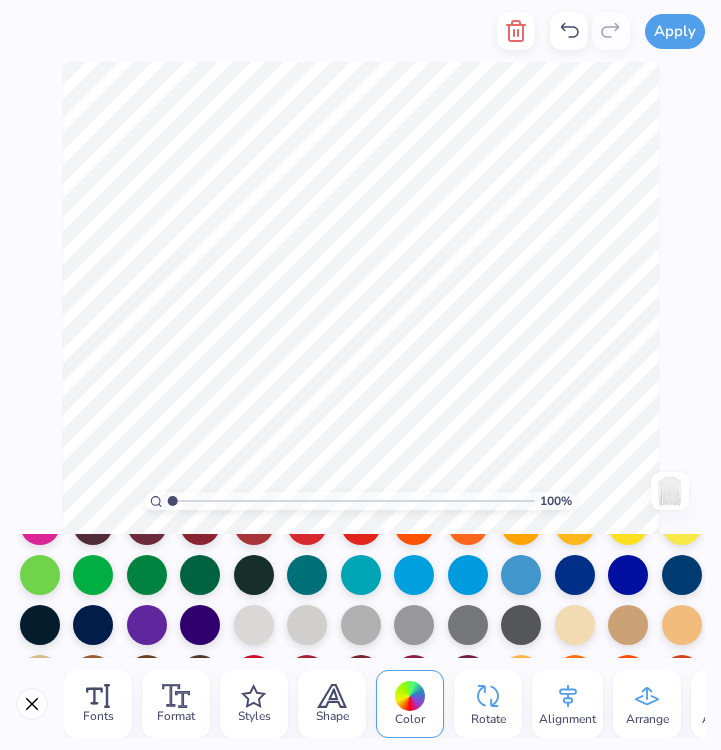scroll, scrollTop: 184, scrollLeft: 0, axis: vertical 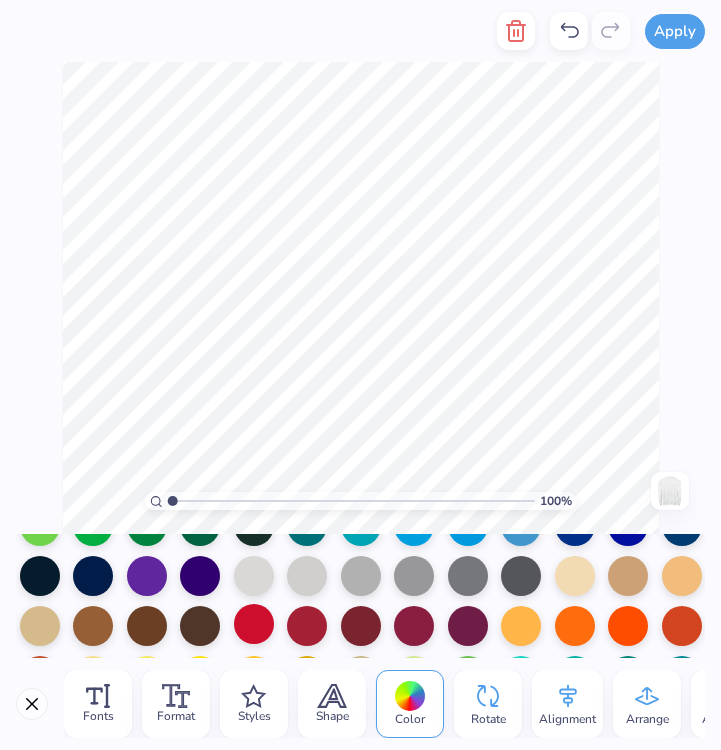 click at bounding box center (254, 624) 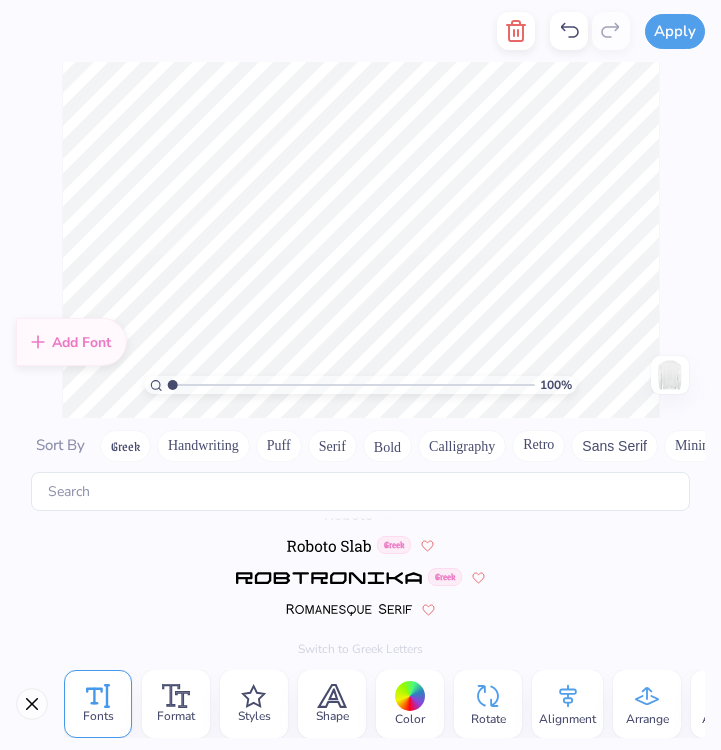 scroll, scrollTop: 8203, scrollLeft: 0, axis: vertical 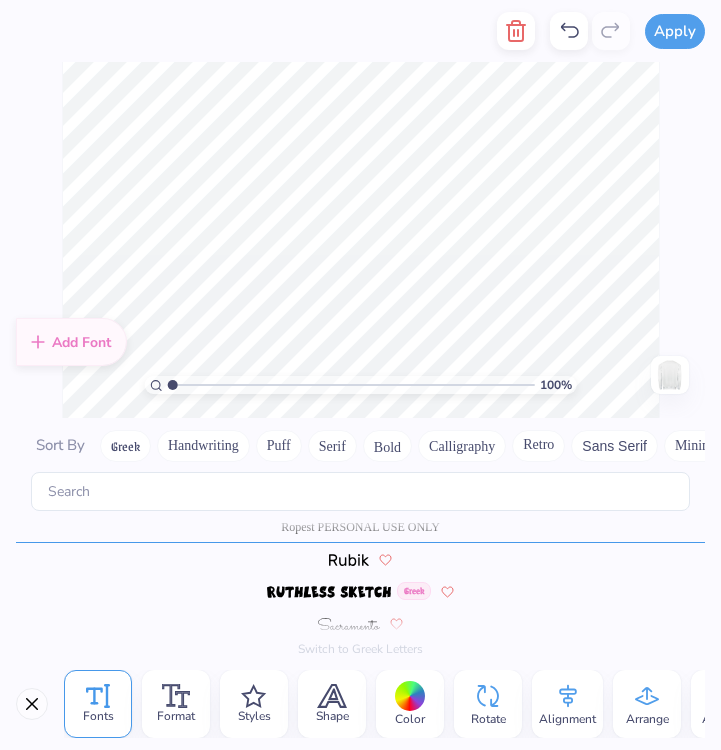 click on "Color" at bounding box center (410, 704) 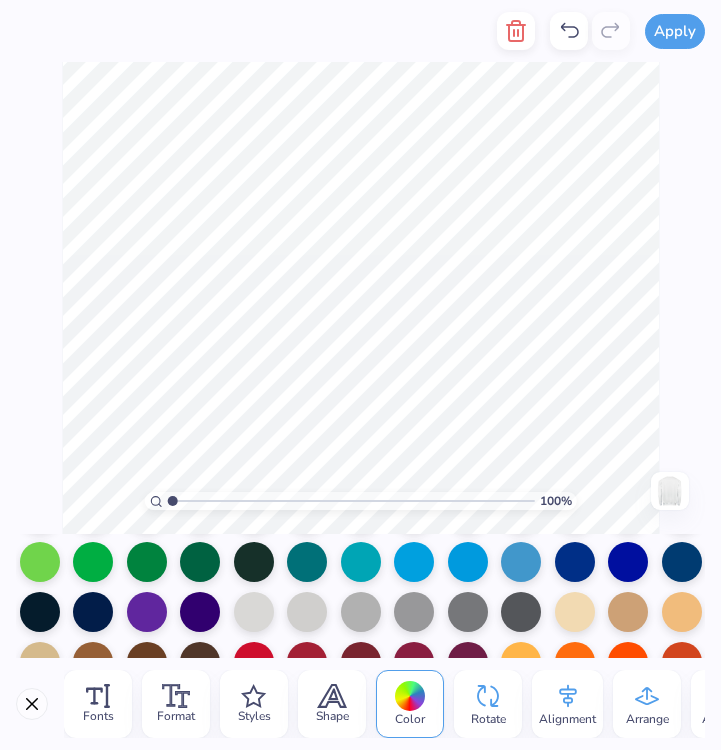 scroll, scrollTop: 159, scrollLeft: 0, axis: vertical 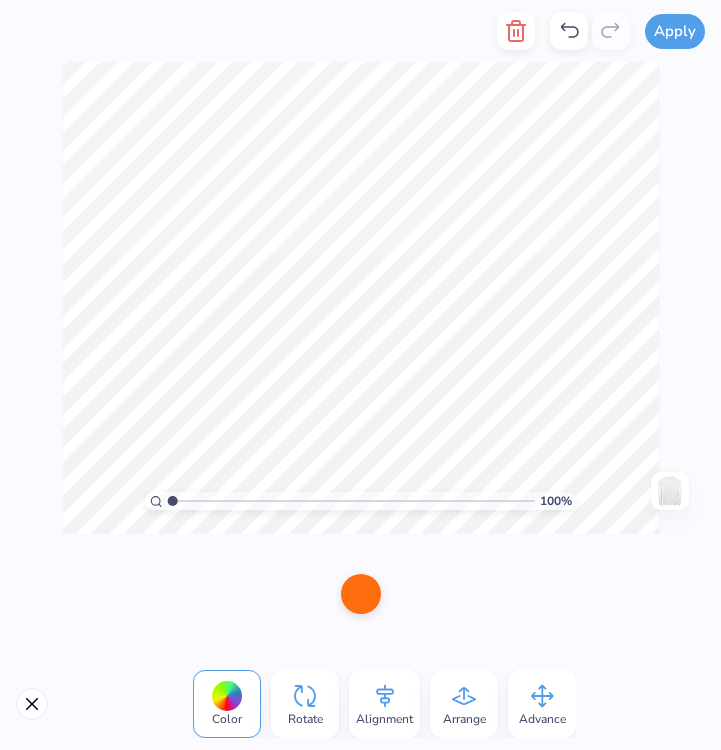 click at bounding box center (361, 594) 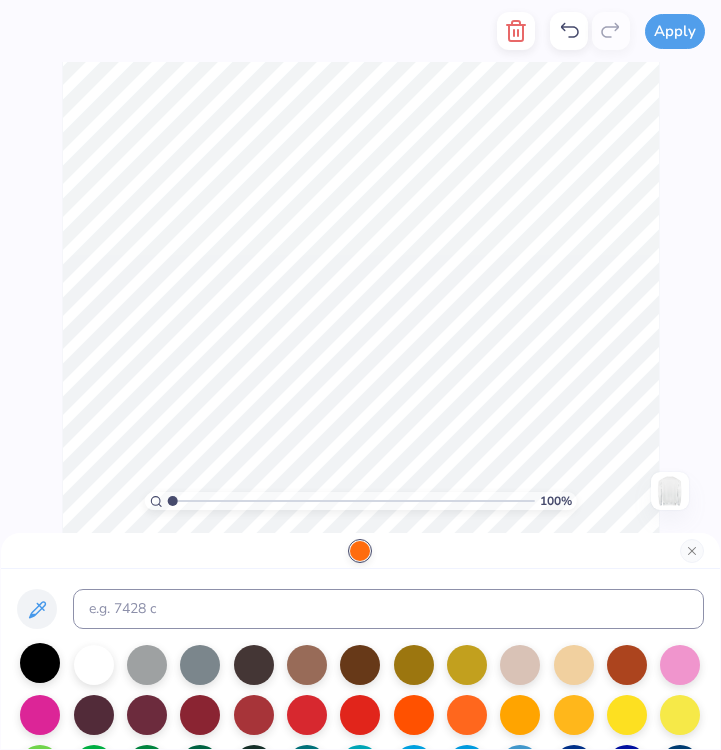 click at bounding box center [40, 663] 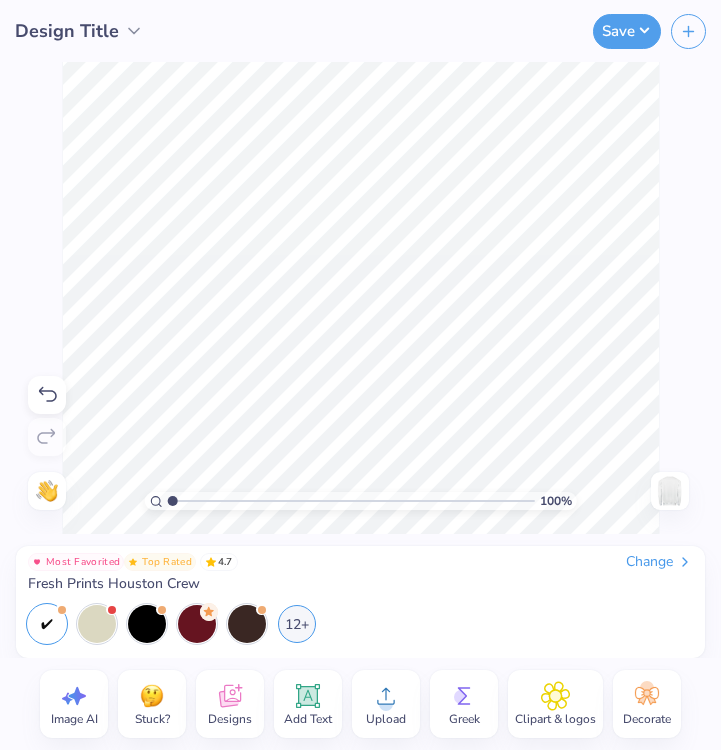 click 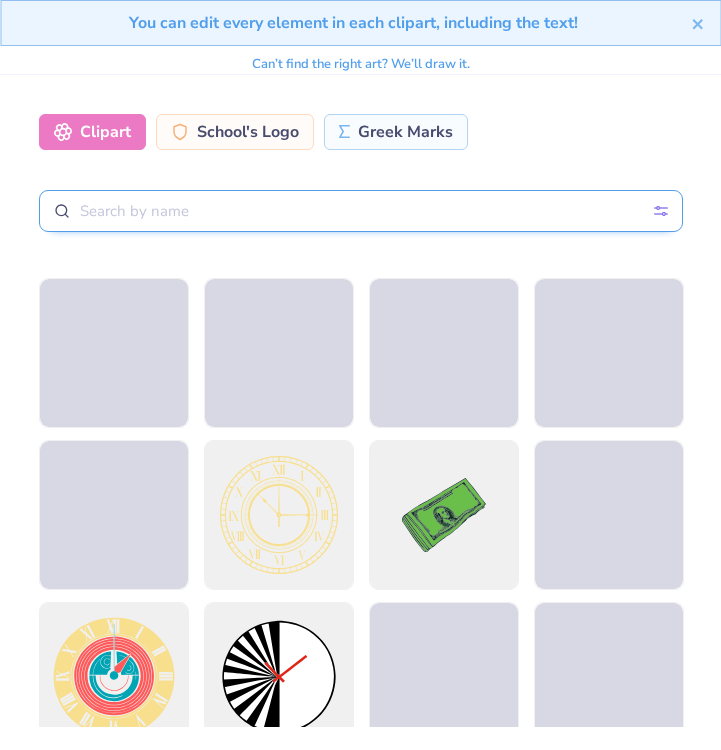 click at bounding box center (361, 211) 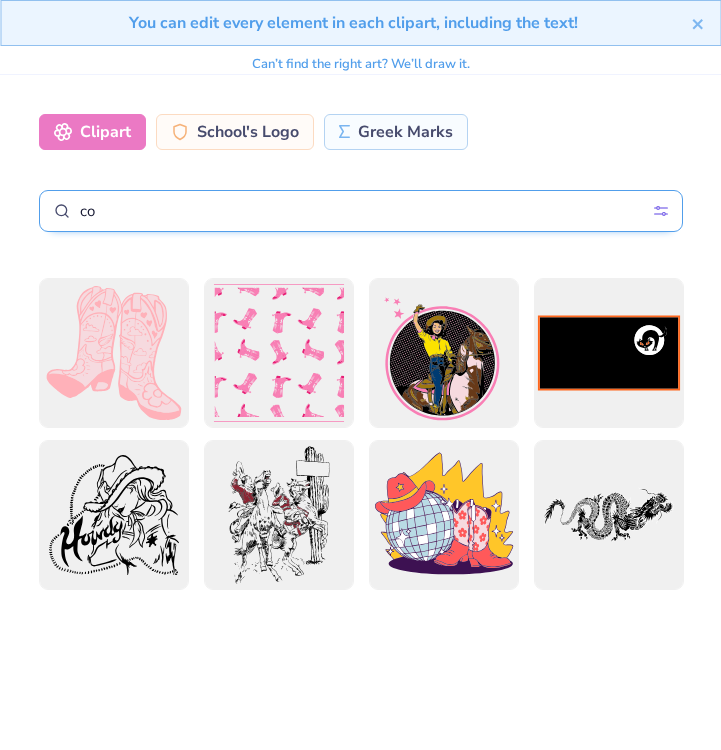type on "c" 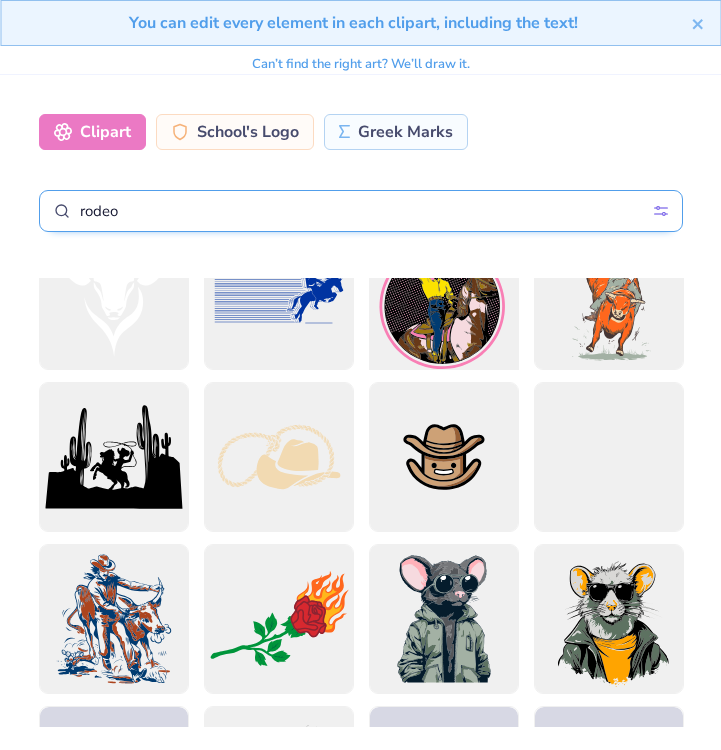 scroll, scrollTop: 217, scrollLeft: 0, axis: vertical 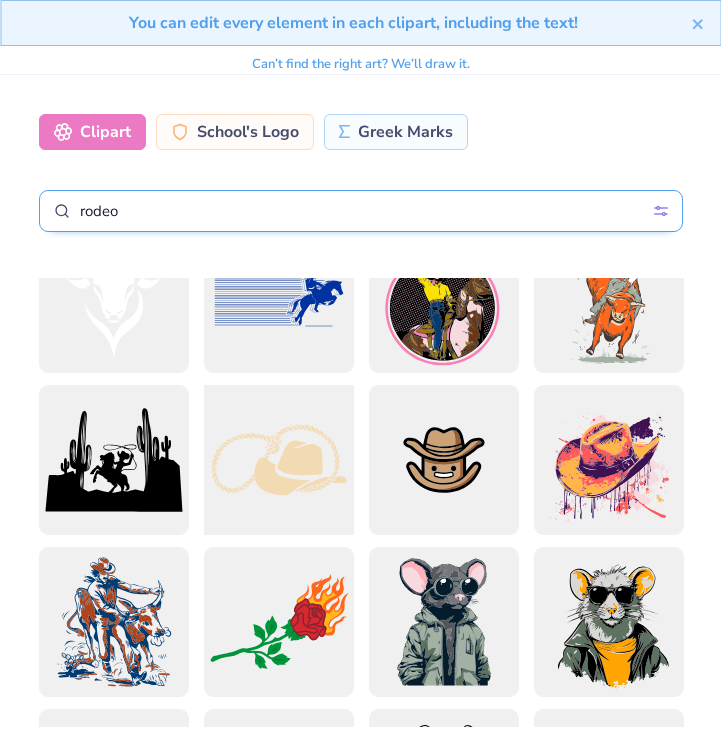 type on "rodeo" 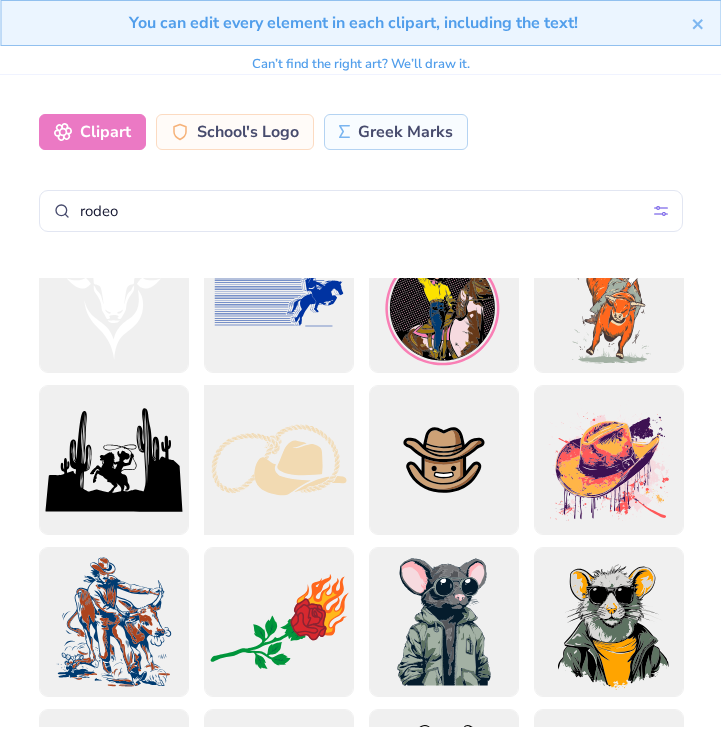 click at bounding box center (278, 459) 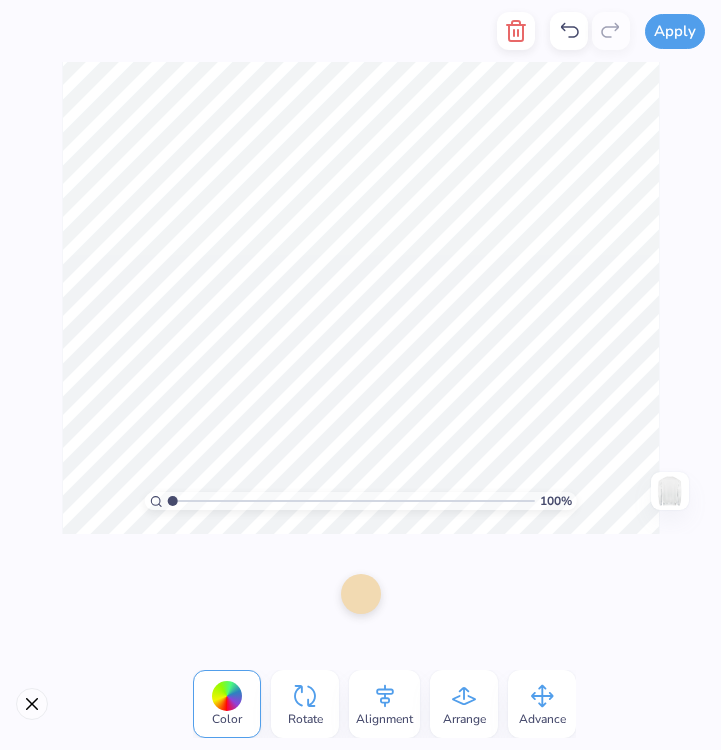 click at bounding box center [361, 594] 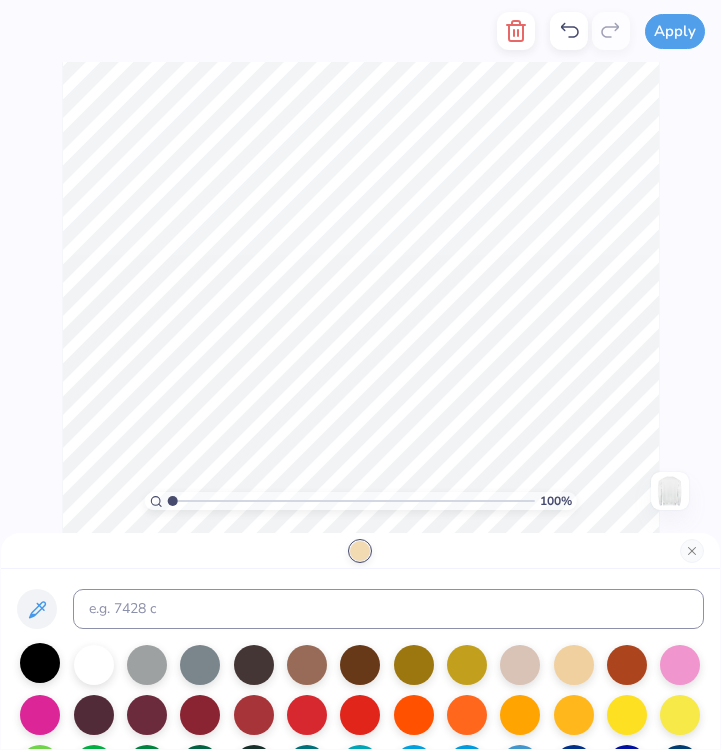 click at bounding box center [40, 663] 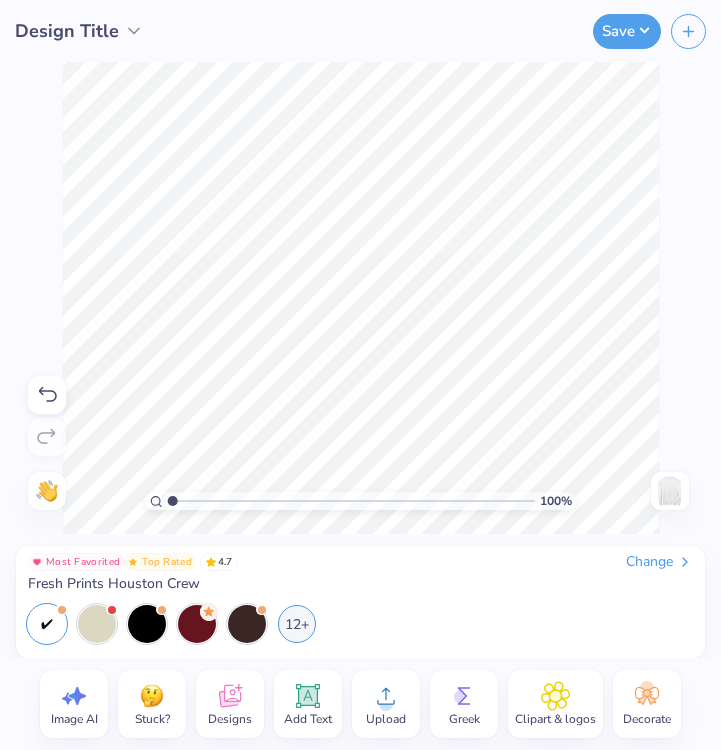 click on "Clipart & logos" at bounding box center [555, 719] 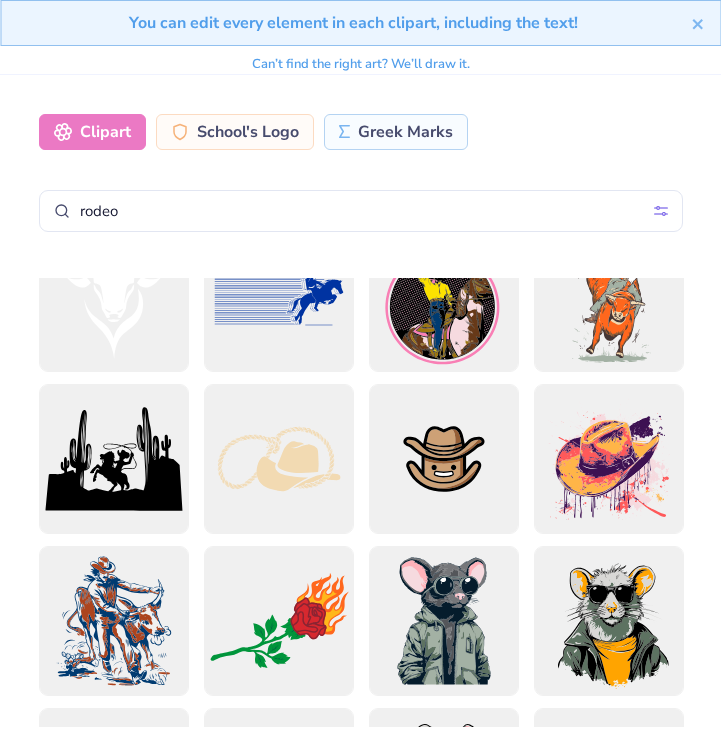 scroll, scrollTop: 0, scrollLeft: 0, axis: both 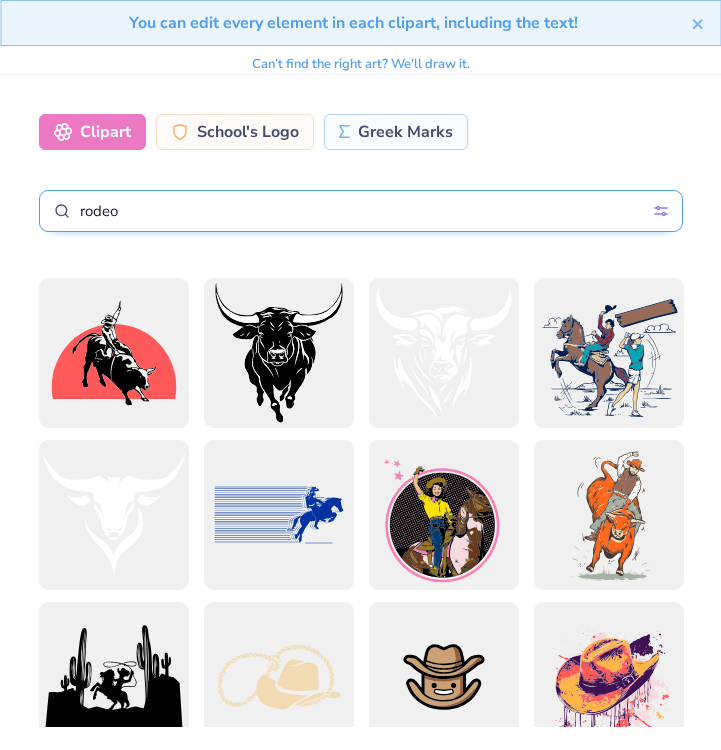 click on "rodeo" at bounding box center (361, 211) 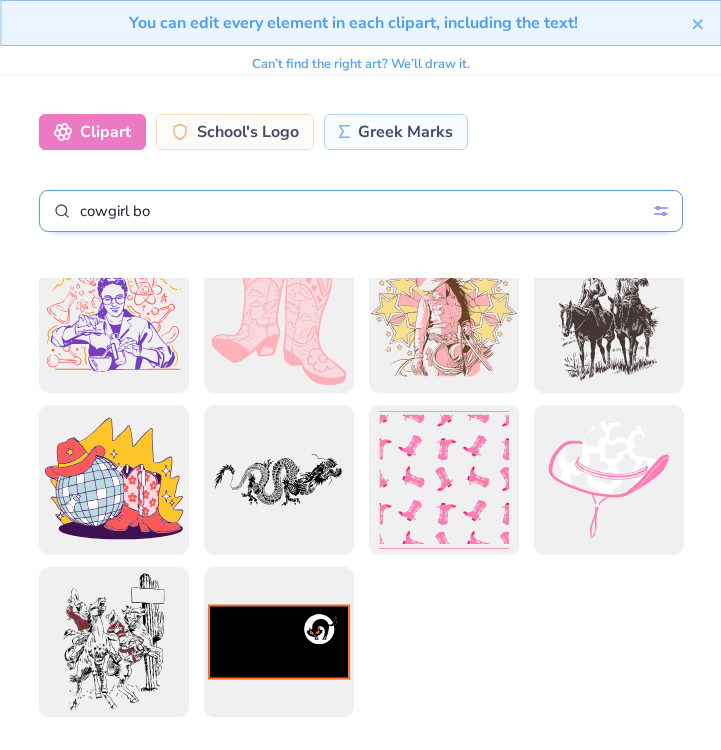 scroll, scrollTop: 0, scrollLeft: 0, axis: both 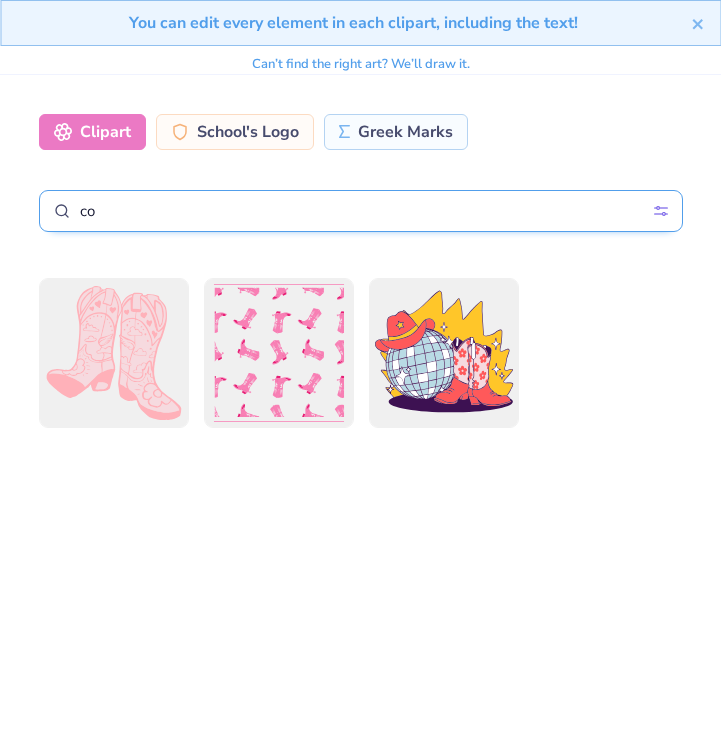 type on "c" 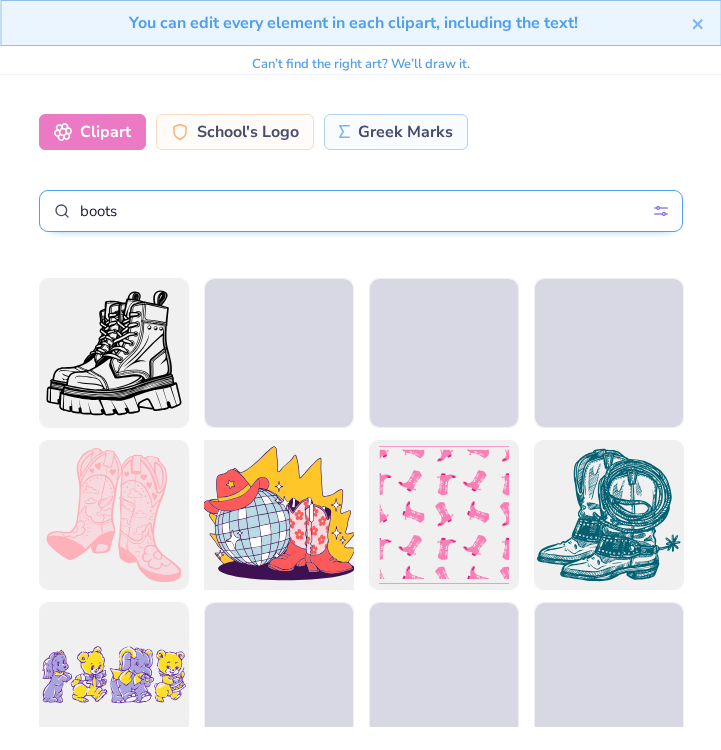 type on "boots" 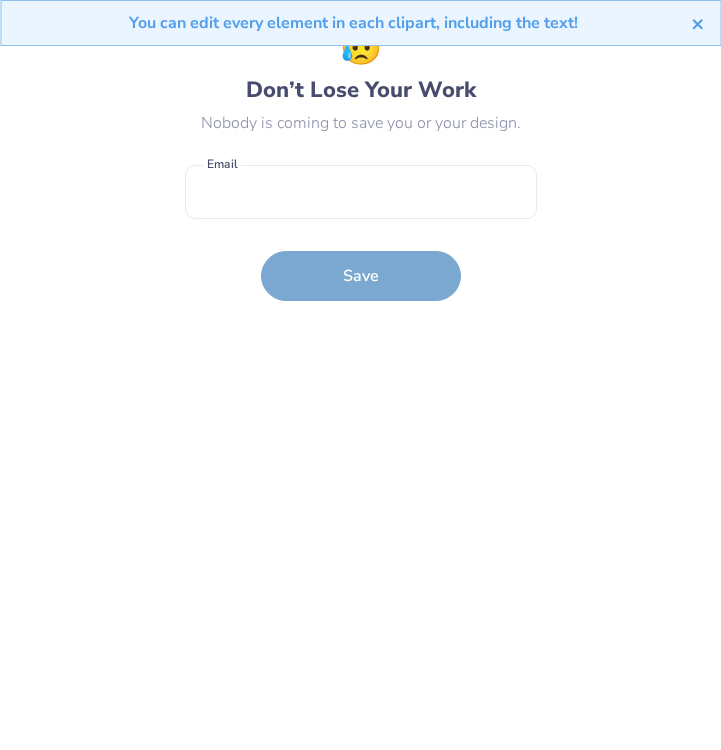 click 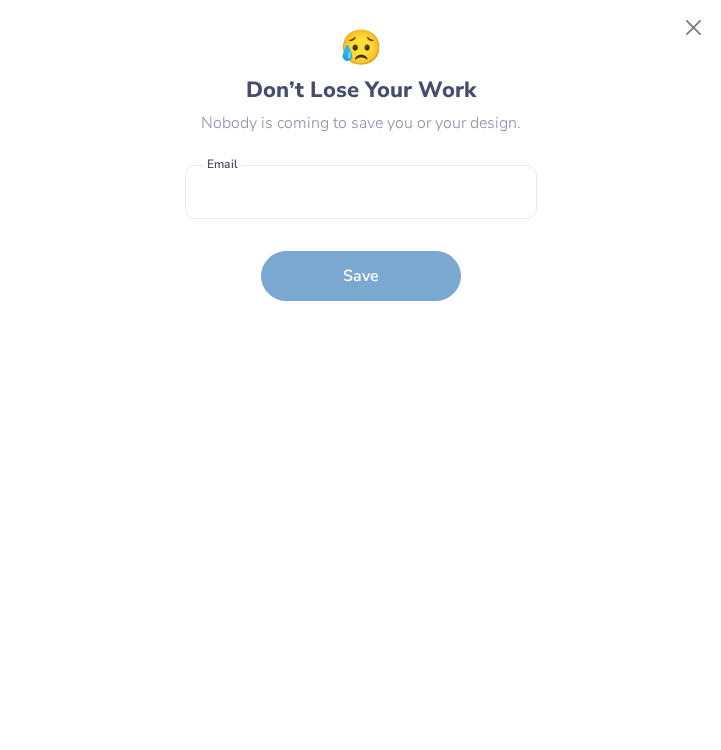 click on "Design Title Save Image AI Stuck? Designs Add Text Upload Greek Clipart & logos Decorate 100  % Need help?  Chat with us. Back Most Favorited Top Rated 4.7 Change Fresh Prints Houston Crew   12+ You can edit every element in each clipart, including the text!
x Add Art Can’t find the right art? We’ll draw it. Clipart School's Logo Greek Marks boots Styles Grunge Streetwear Grunge Typography Graphic Streetwear 60s & 70s Retro 80s & 90s Classic Hand Drawn Athletic Neon Minimalist Preppy Pastels Clear Apply 😥 Don’t Lose Your Work Nobody is coming to save you or your design. Email is a required field Email Save" at bounding box center [360, 375] 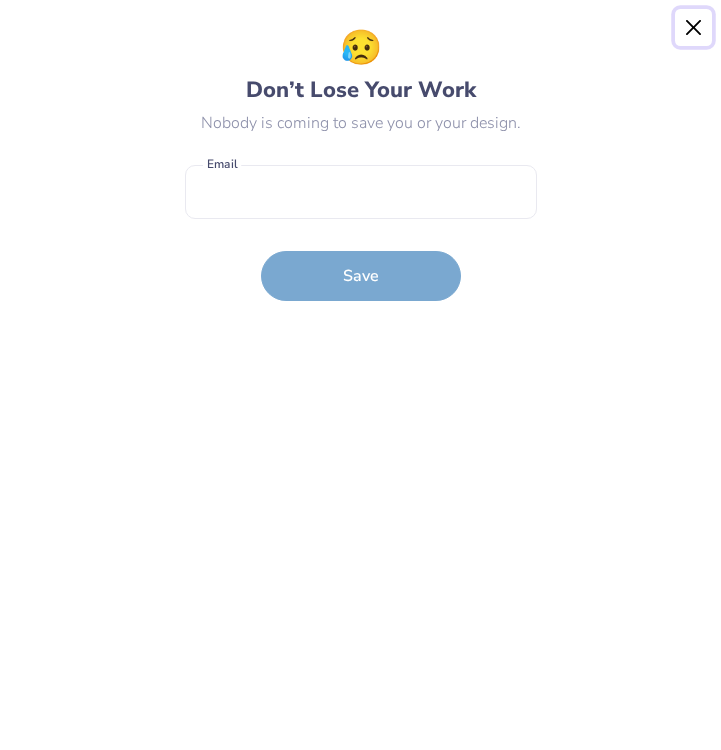 click at bounding box center (694, 28) 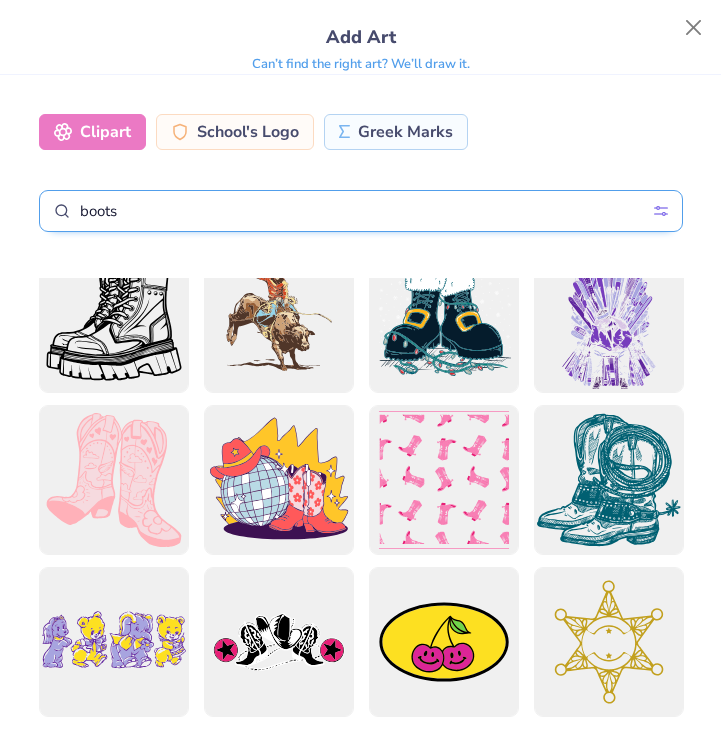 scroll, scrollTop: 0, scrollLeft: 0, axis: both 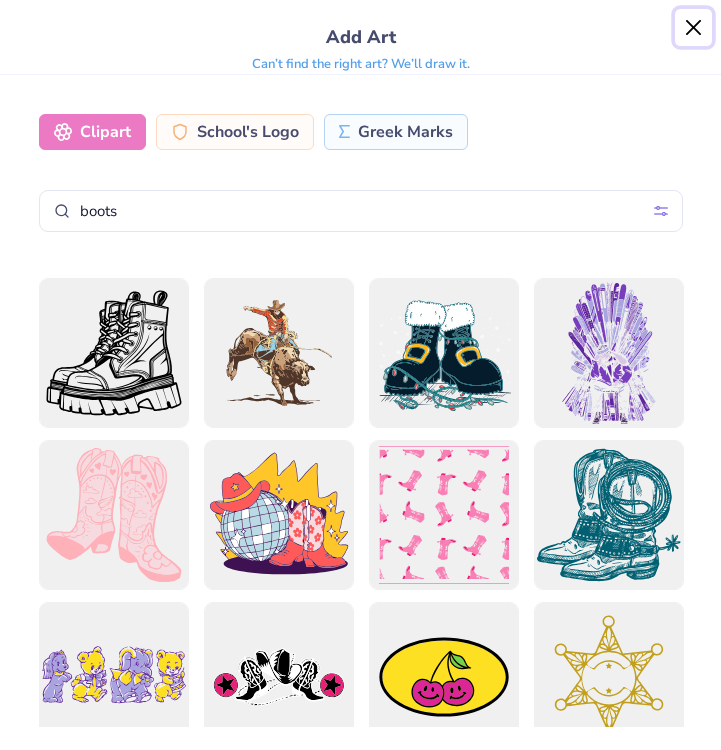 click at bounding box center [694, 28] 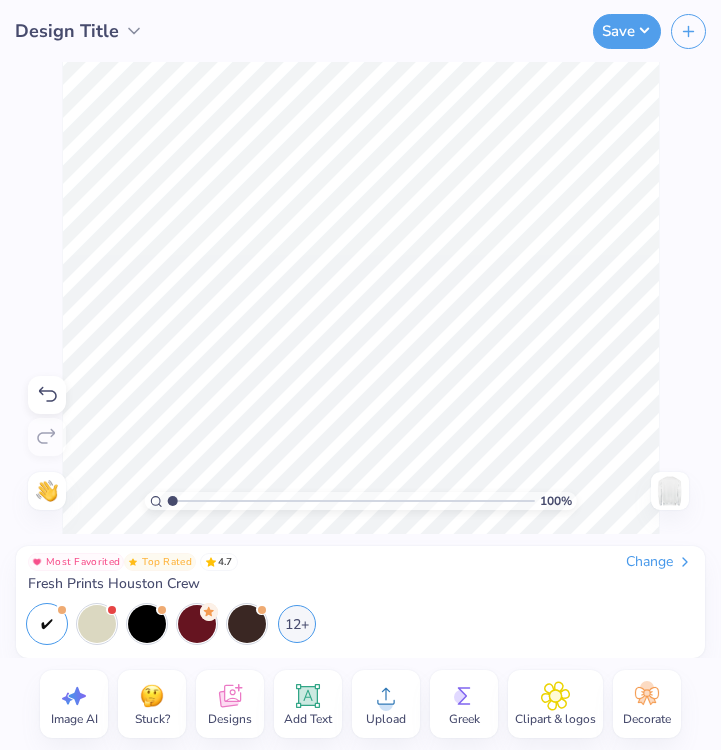 click on "Stuck?" at bounding box center (152, 719) 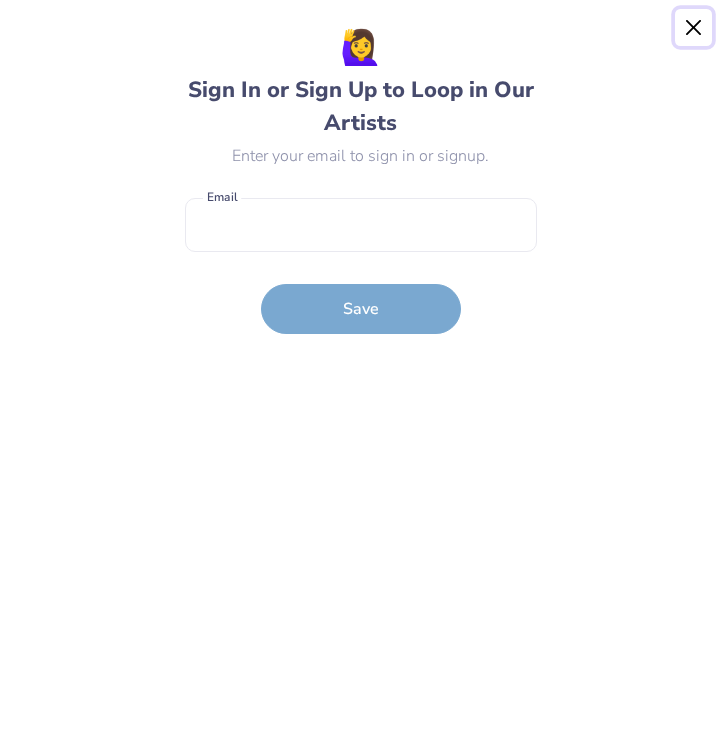 click at bounding box center (694, 28) 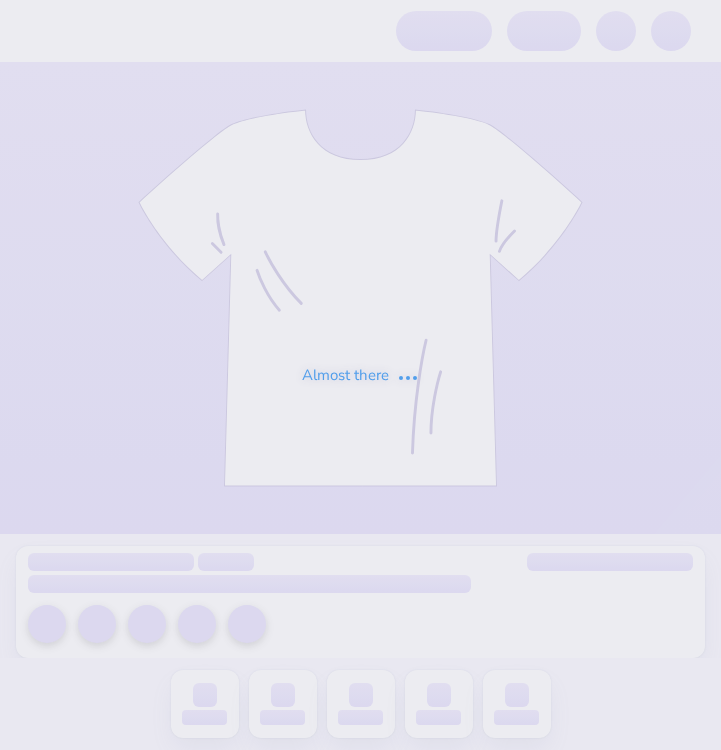 scroll, scrollTop: 0, scrollLeft: 0, axis: both 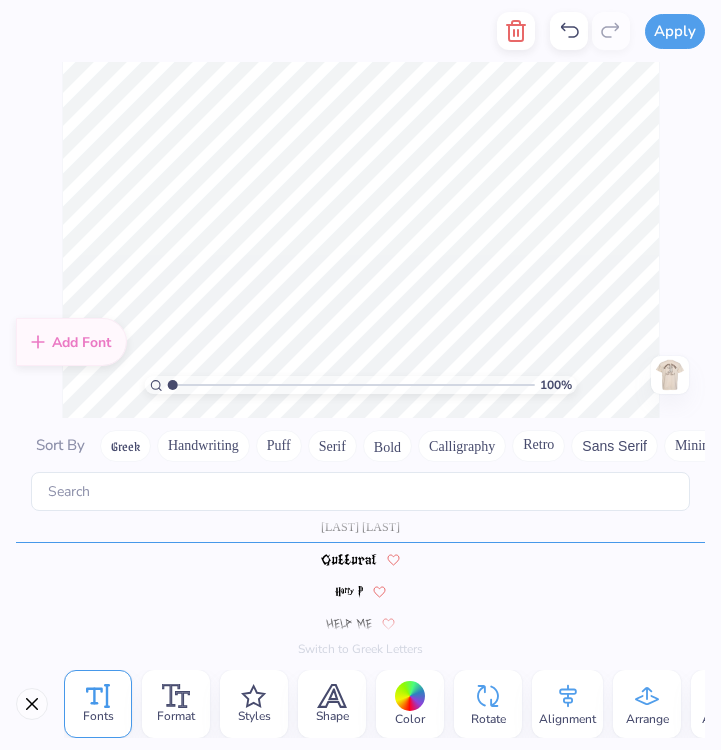 type on "K" 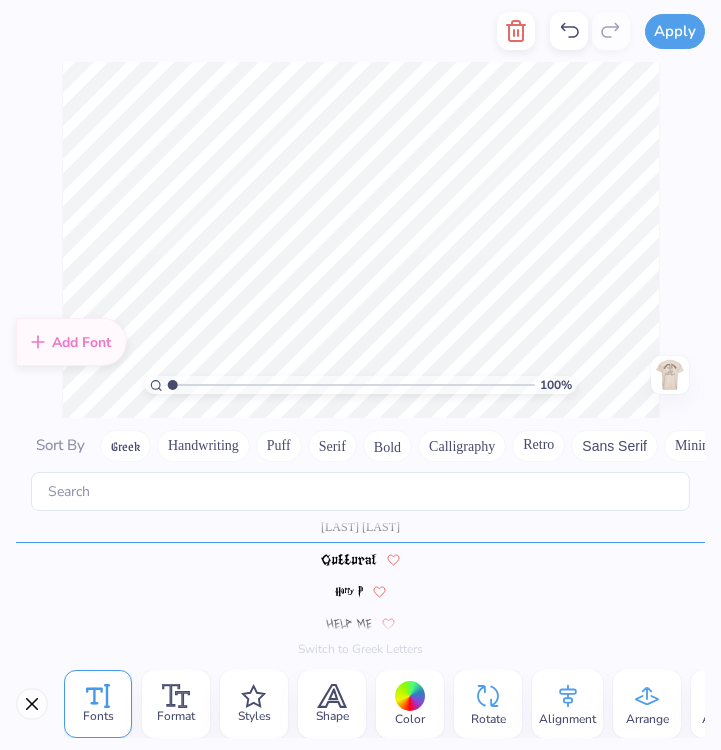 type on "ZM" 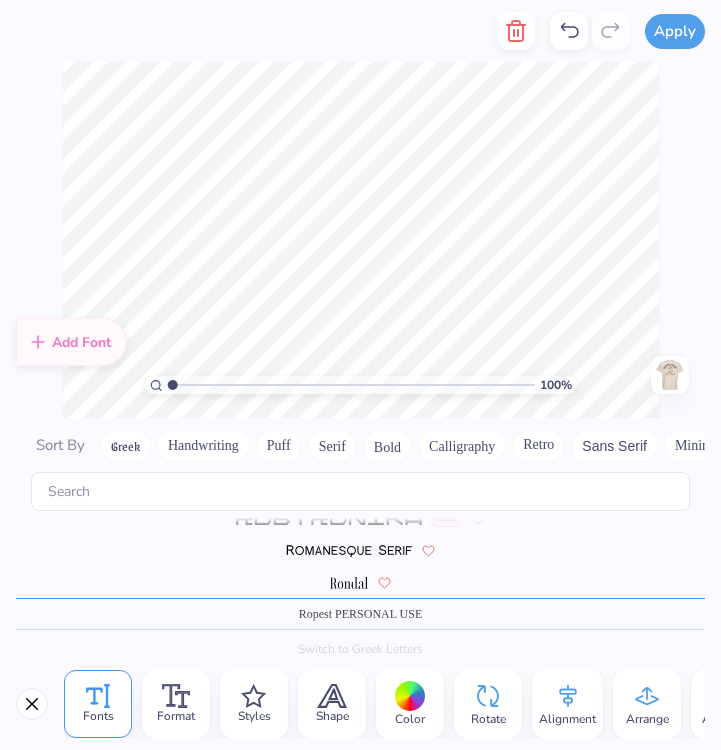 scroll, scrollTop: 8186, scrollLeft: 0, axis: vertical 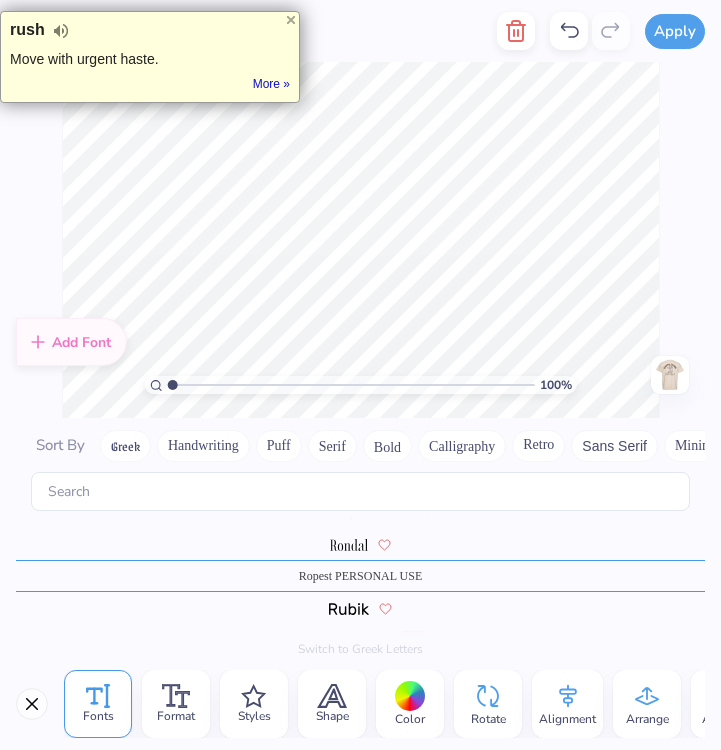 type on "F" 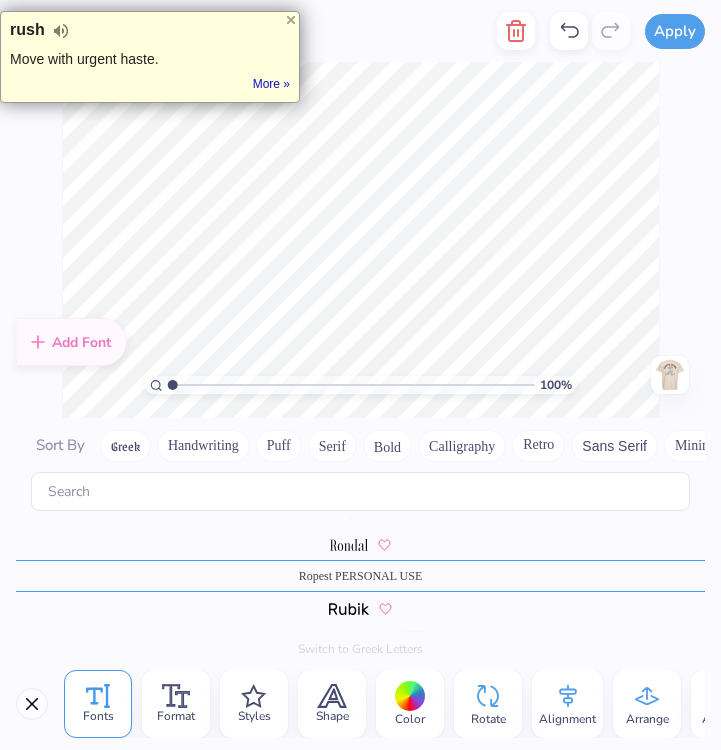 scroll, scrollTop: 0, scrollLeft: 0, axis: both 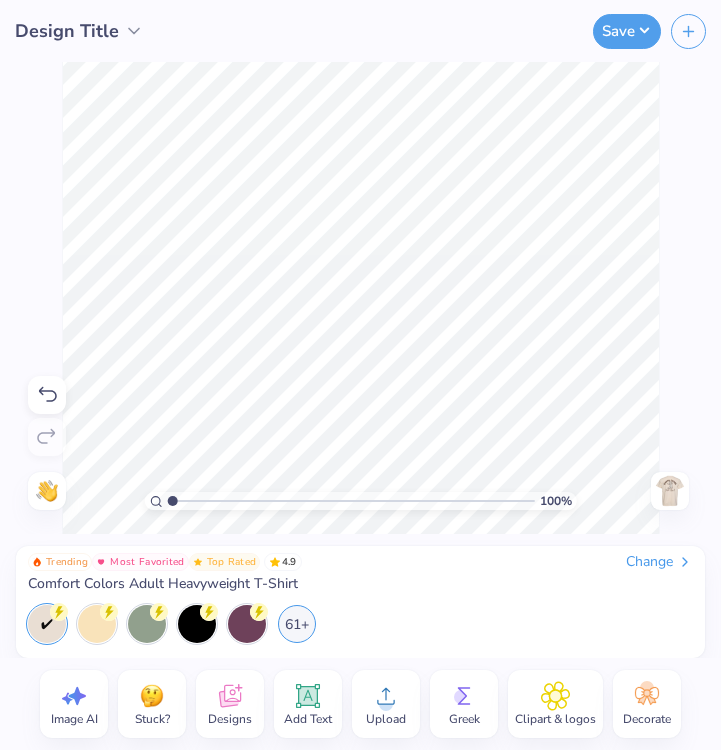 click at bounding box center (670, 491) 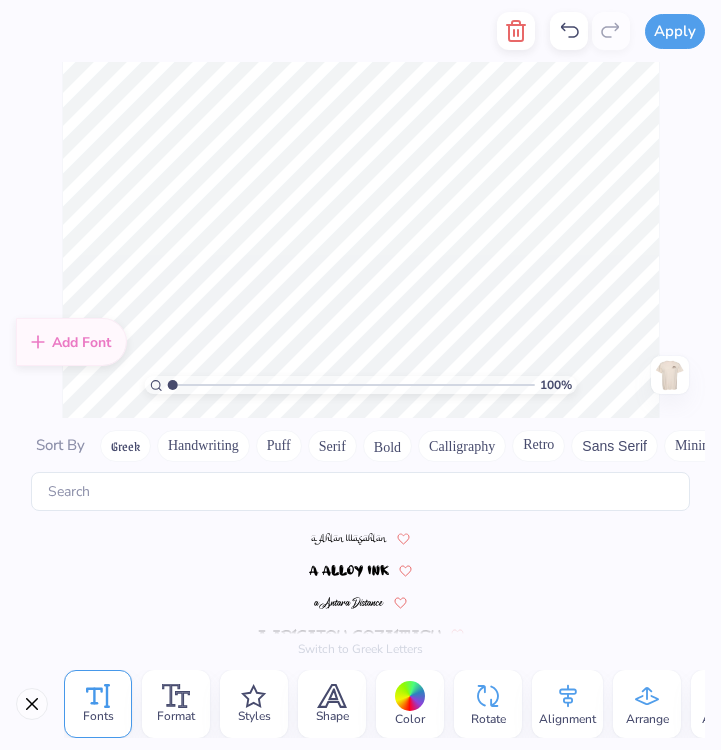 scroll, scrollTop: 1579, scrollLeft: 0, axis: vertical 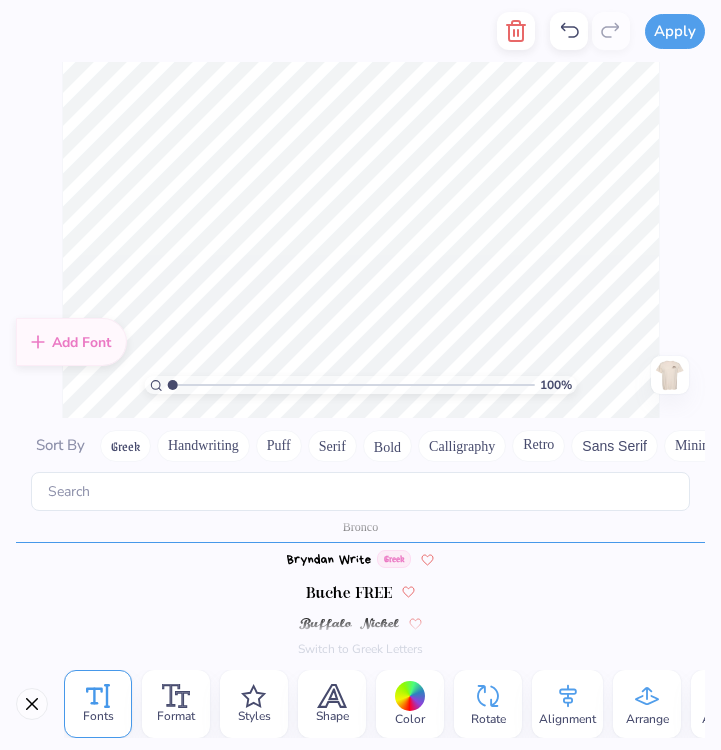 type on "K" 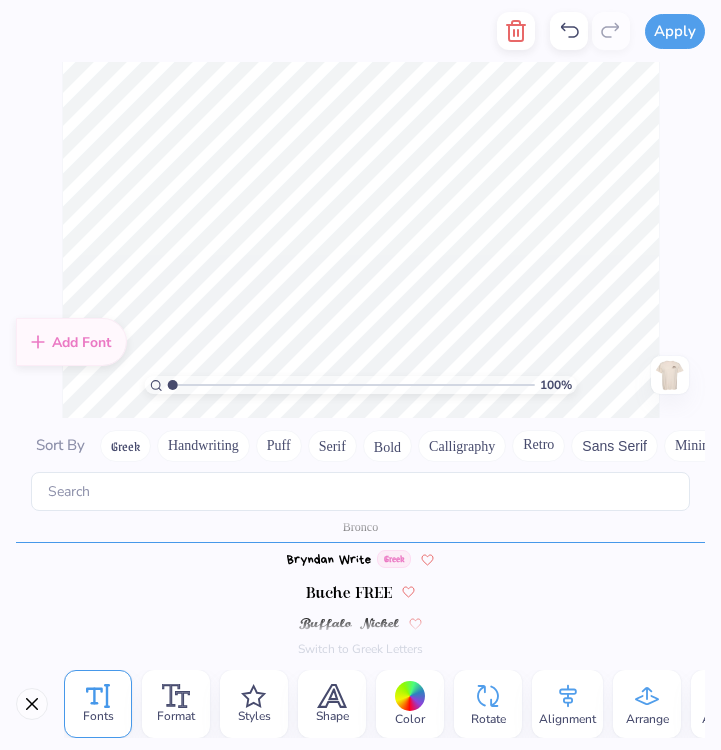 scroll, scrollTop: 0, scrollLeft: 0, axis: both 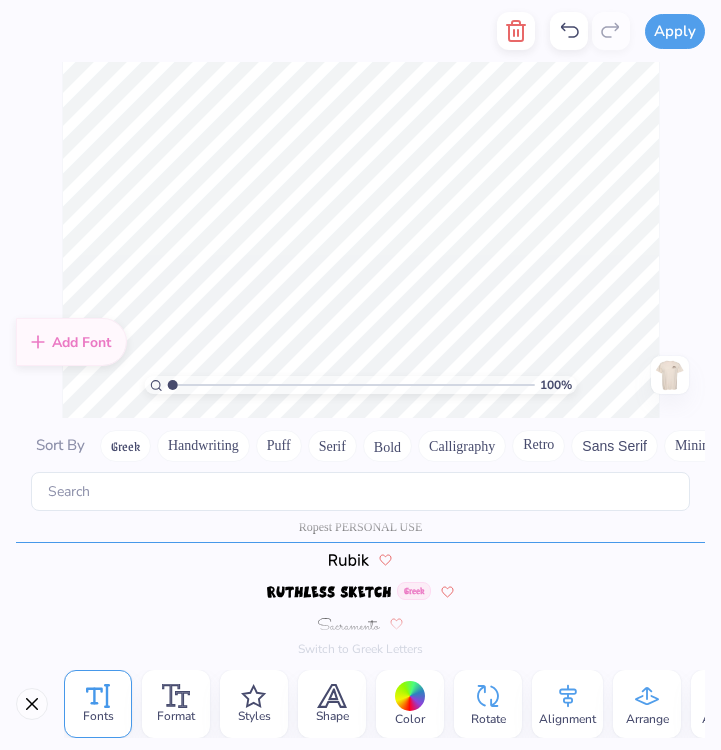 type on "F" 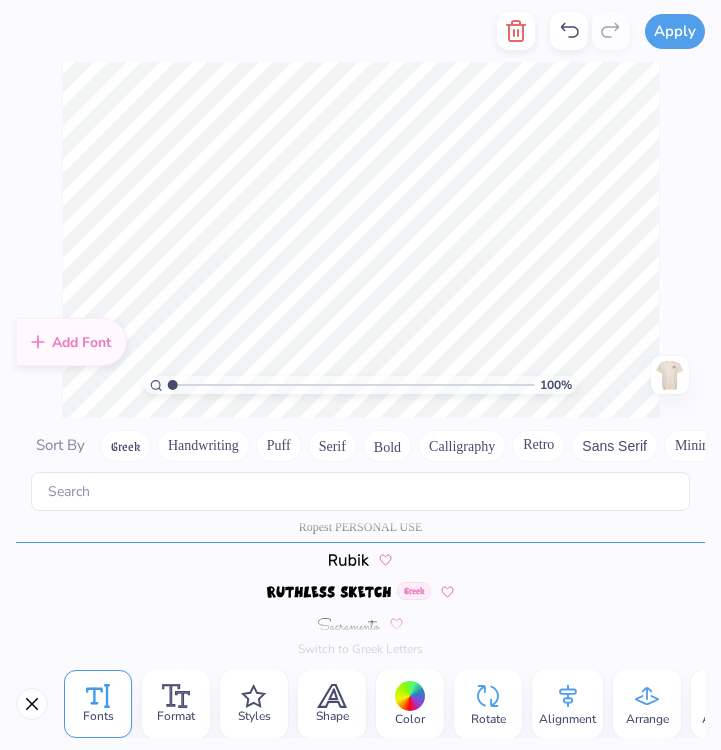 scroll, scrollTop: 0, scrollLeft: 4, axis: horizontal 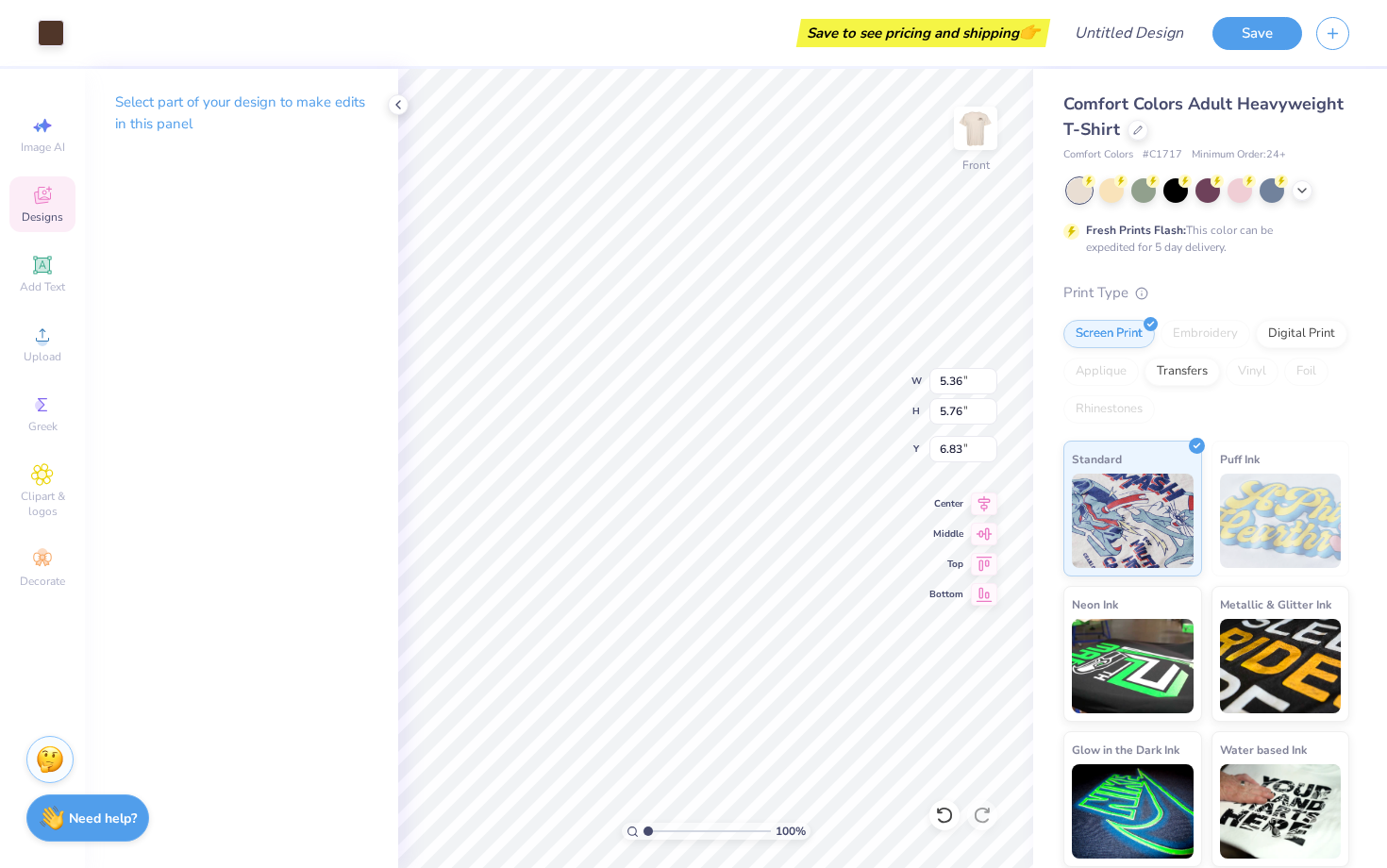 type on "5.36" 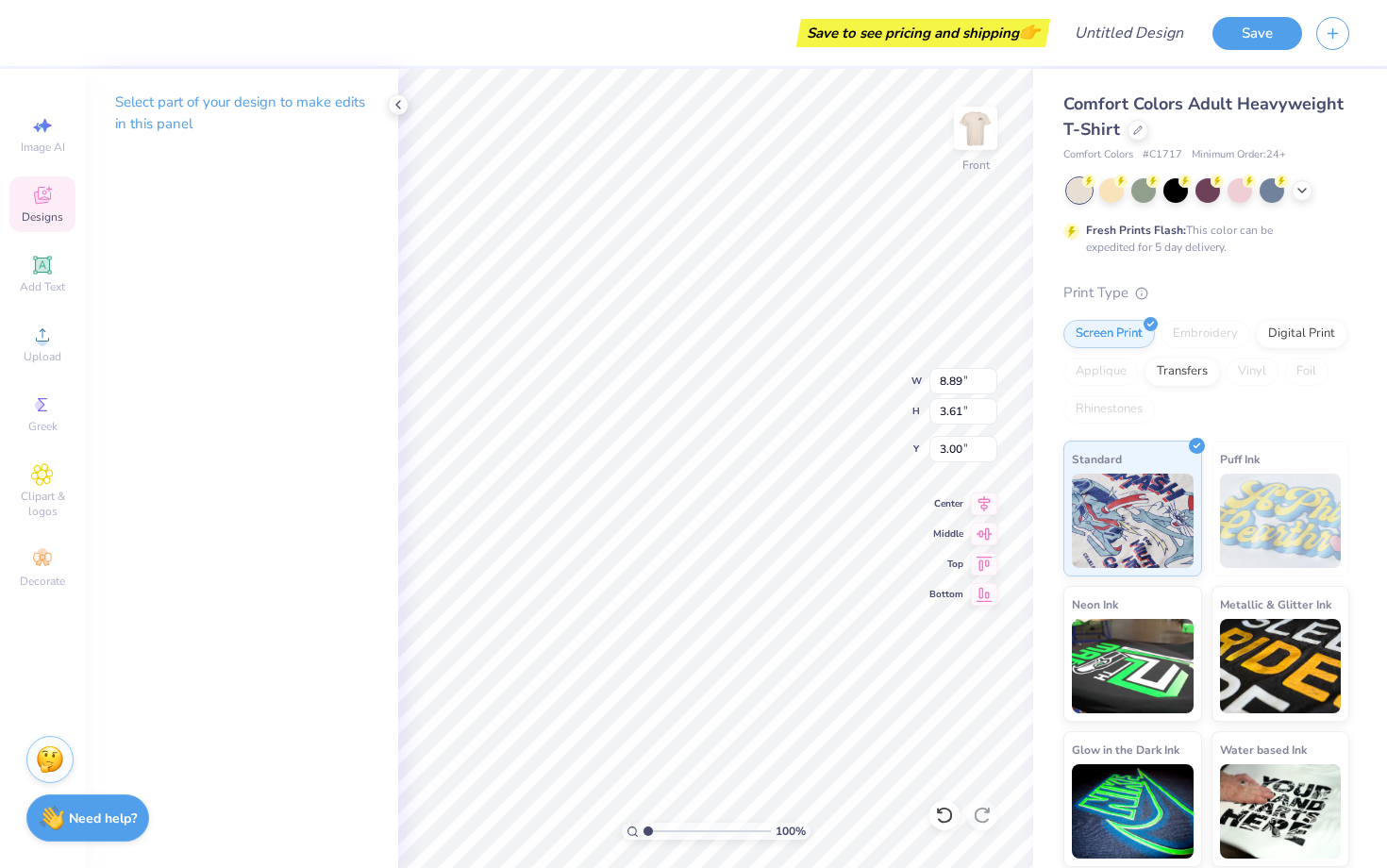 type on "6.33" 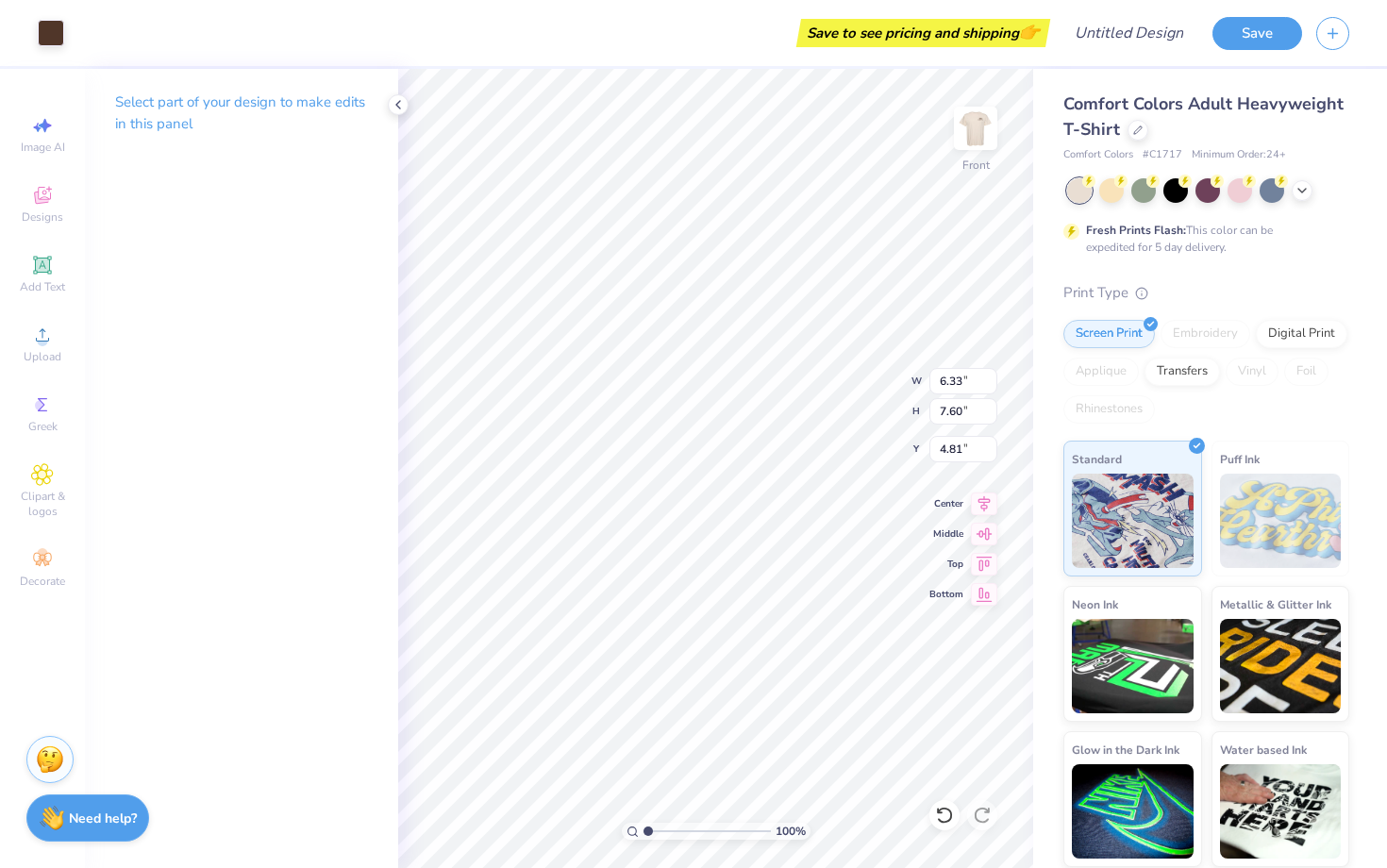 type on "5.55" 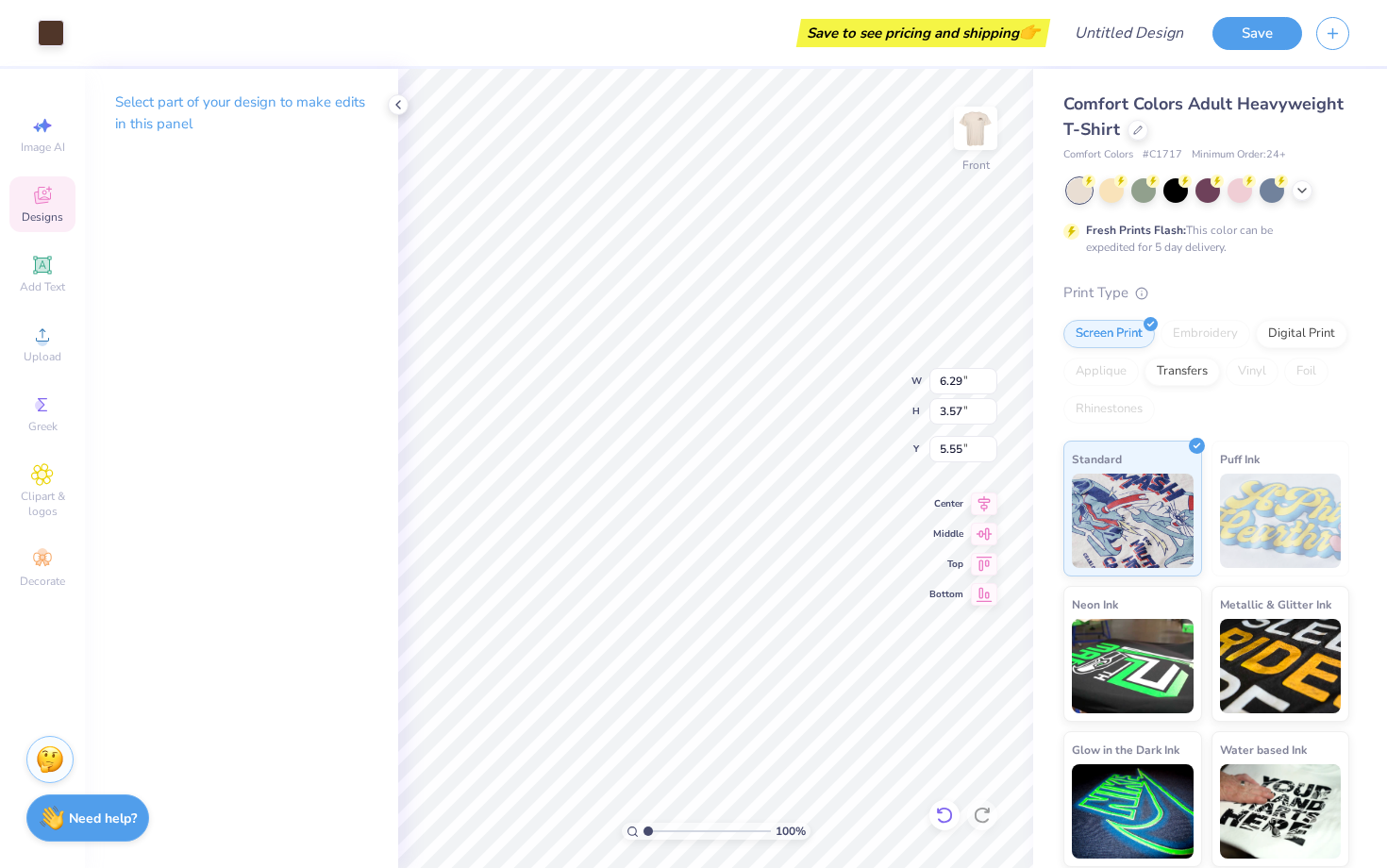 click 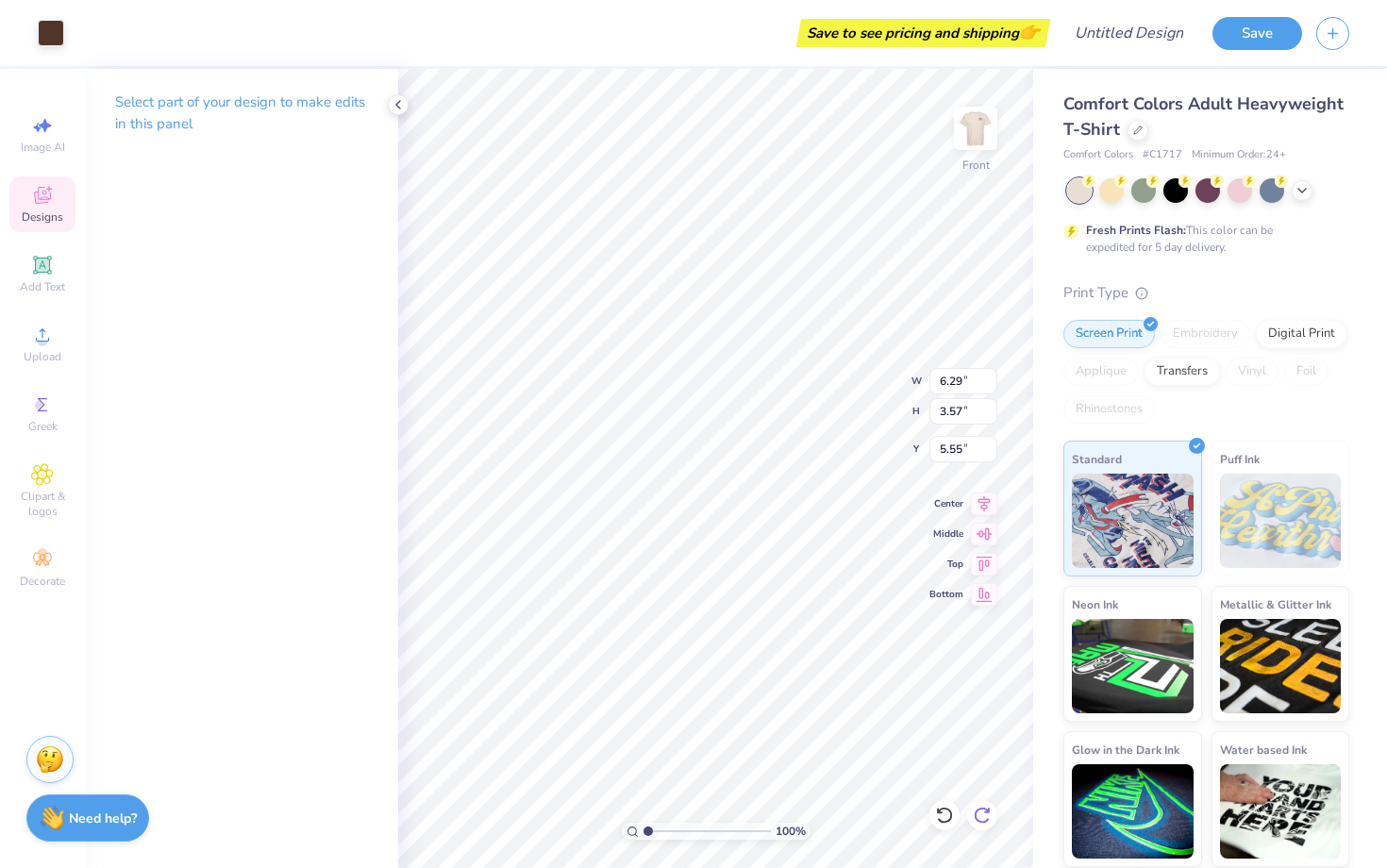 click 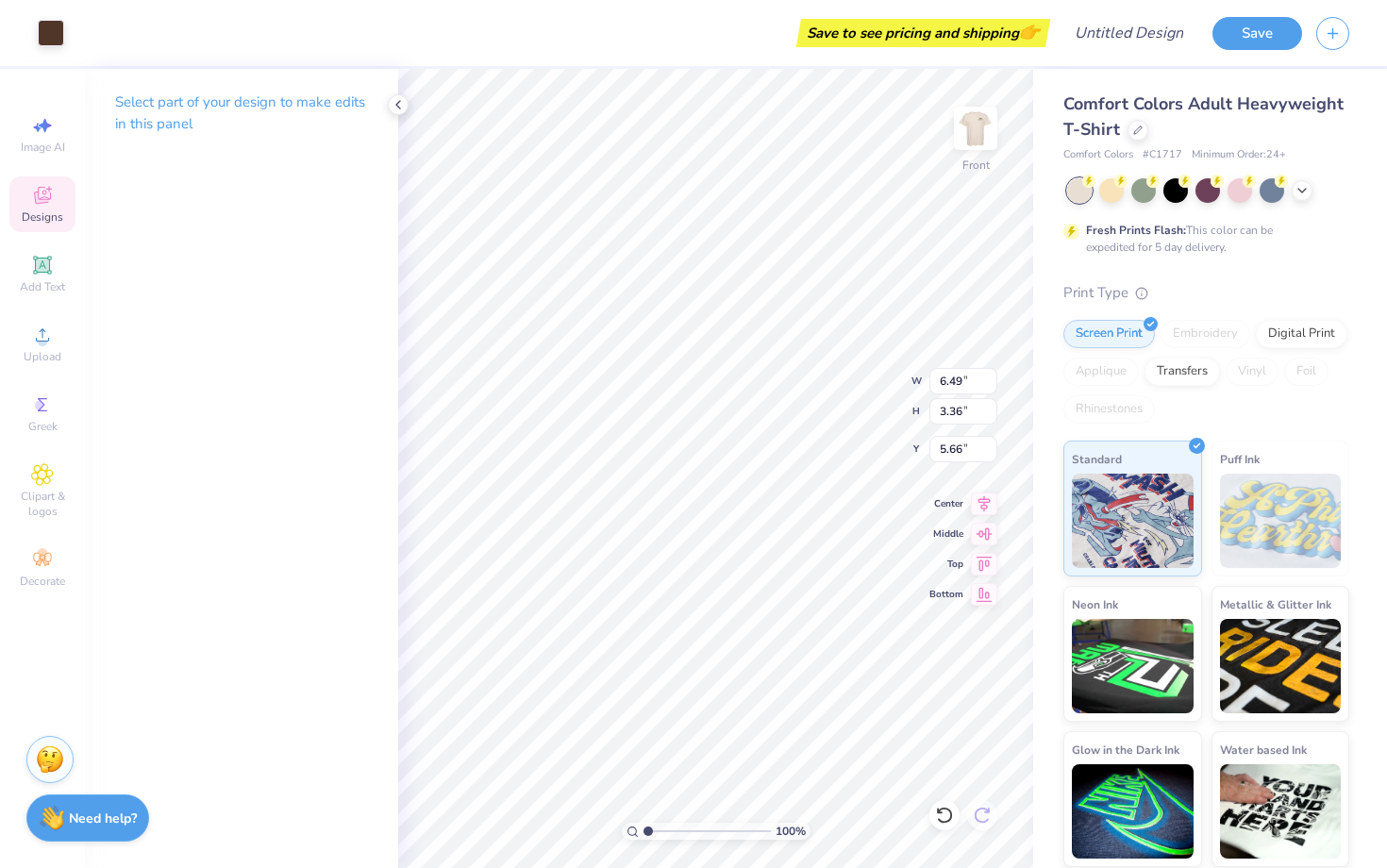 type on "6.49" 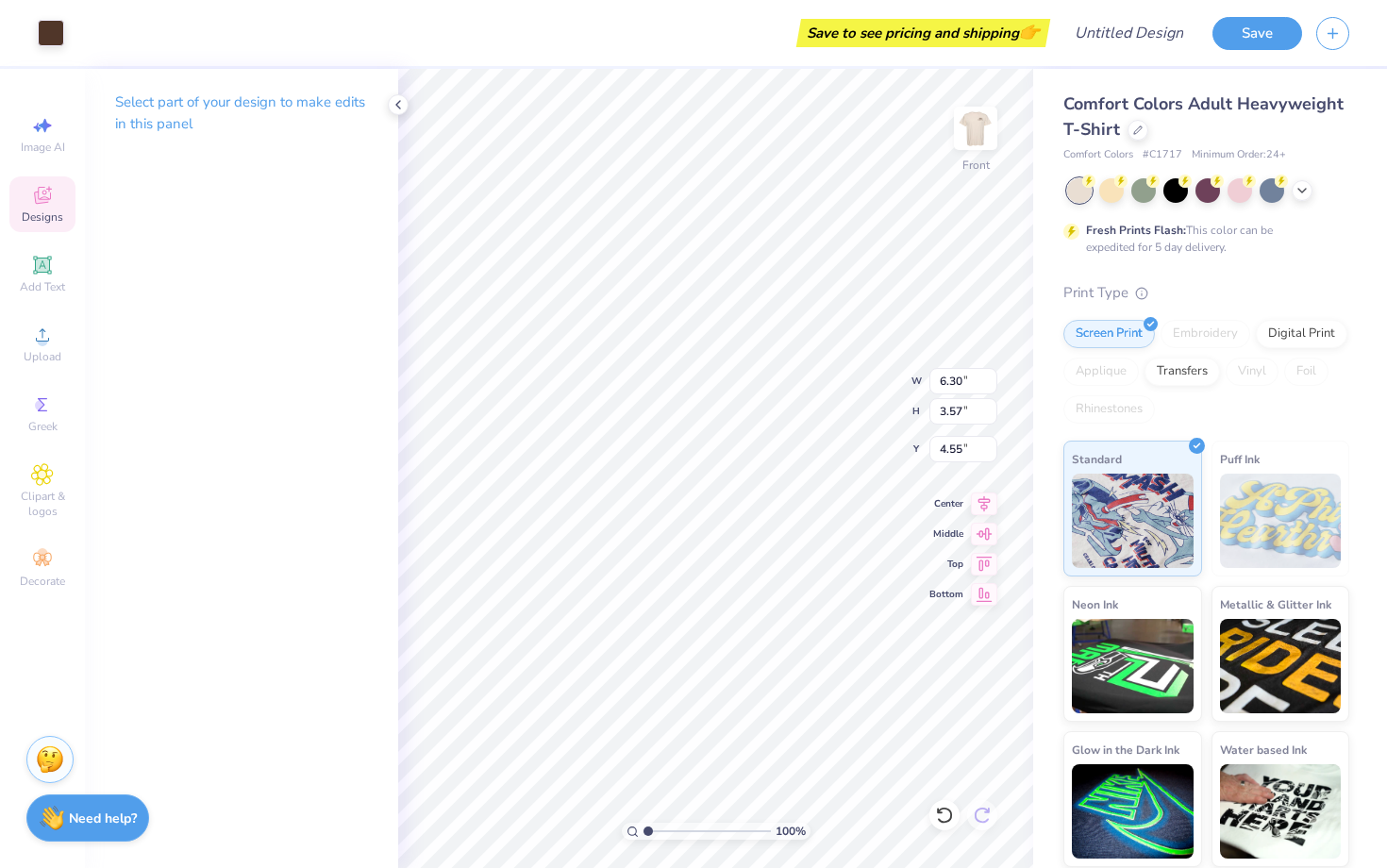type on "6.30" 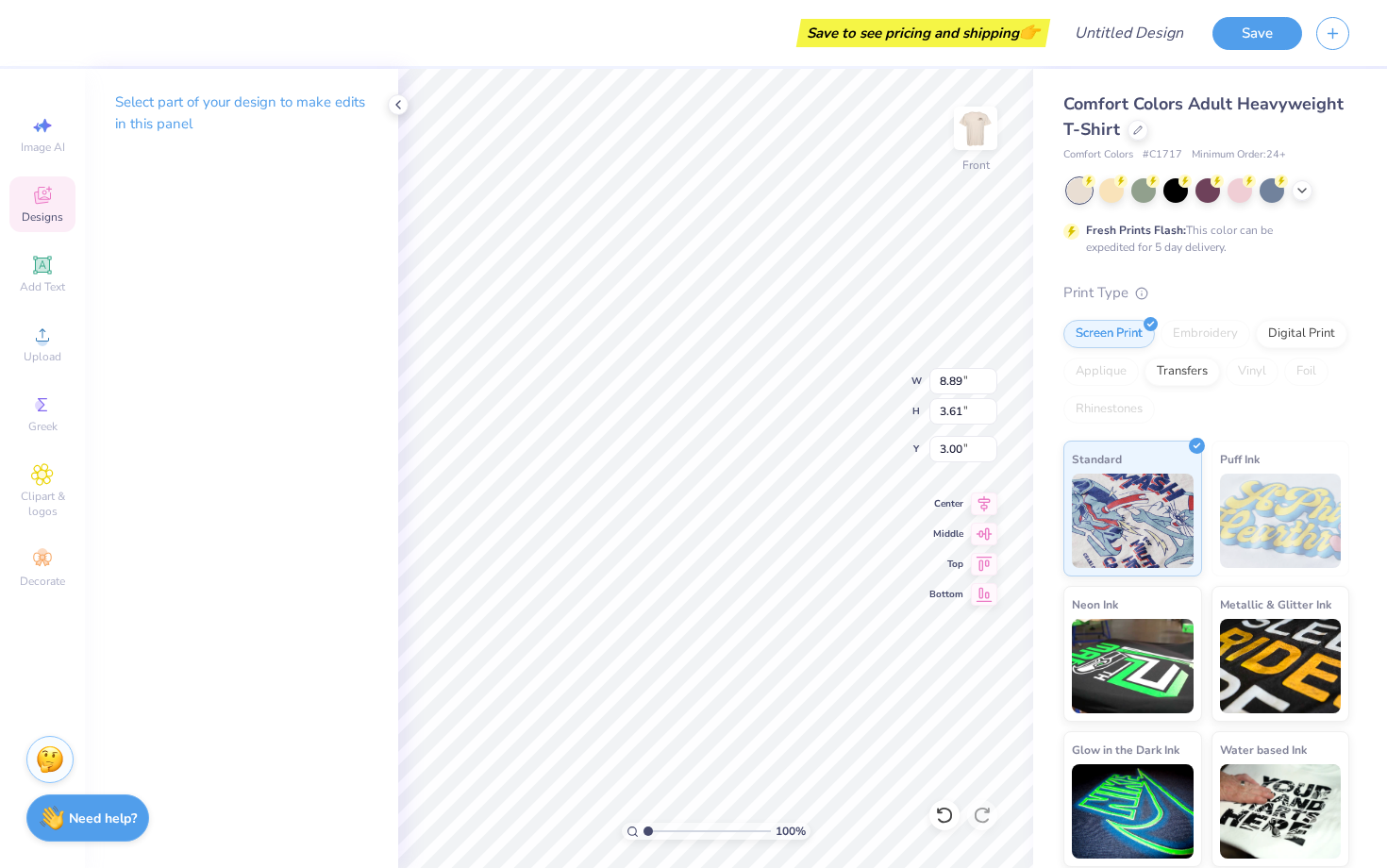 type on "2.36" 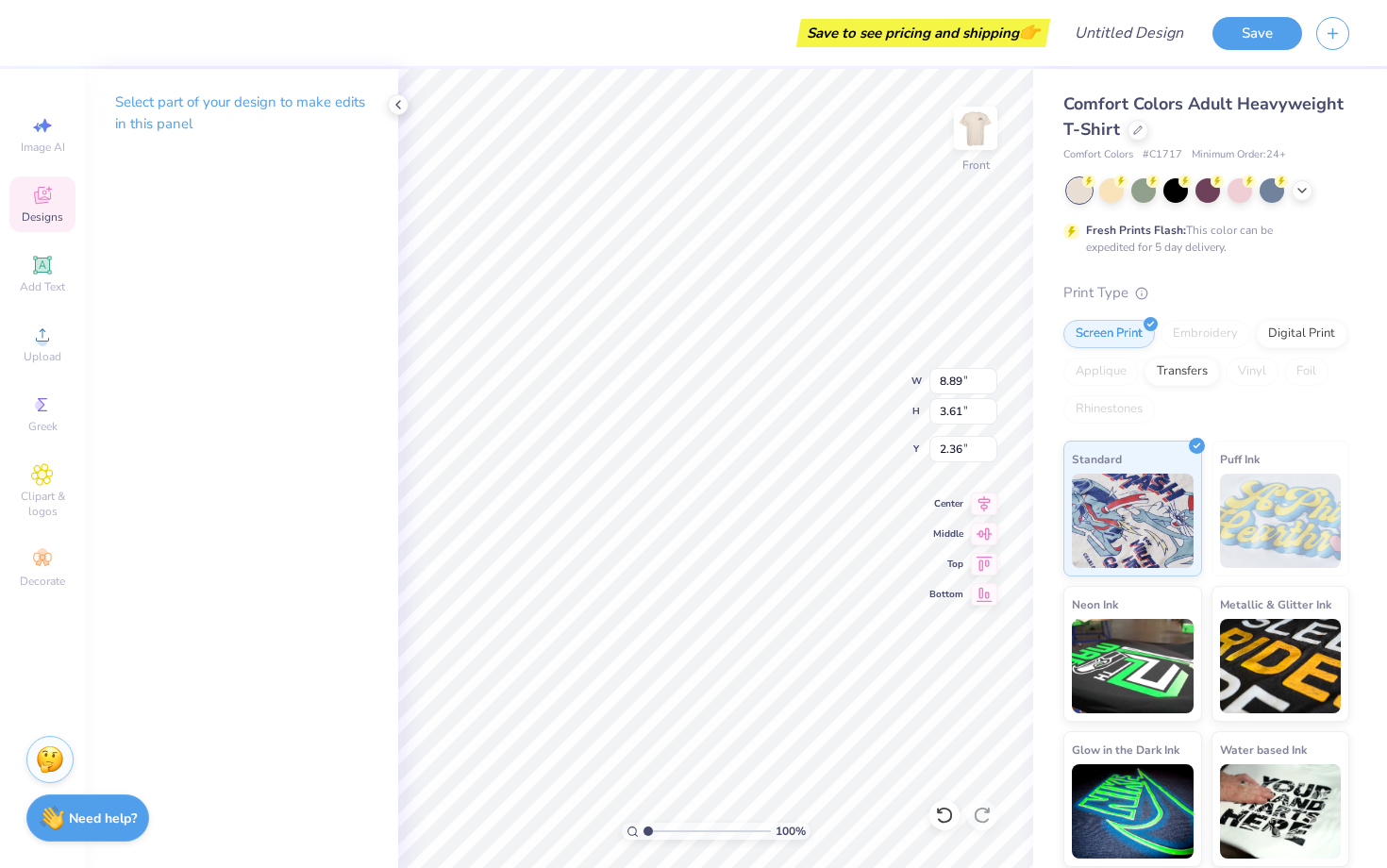 type on "11.71" 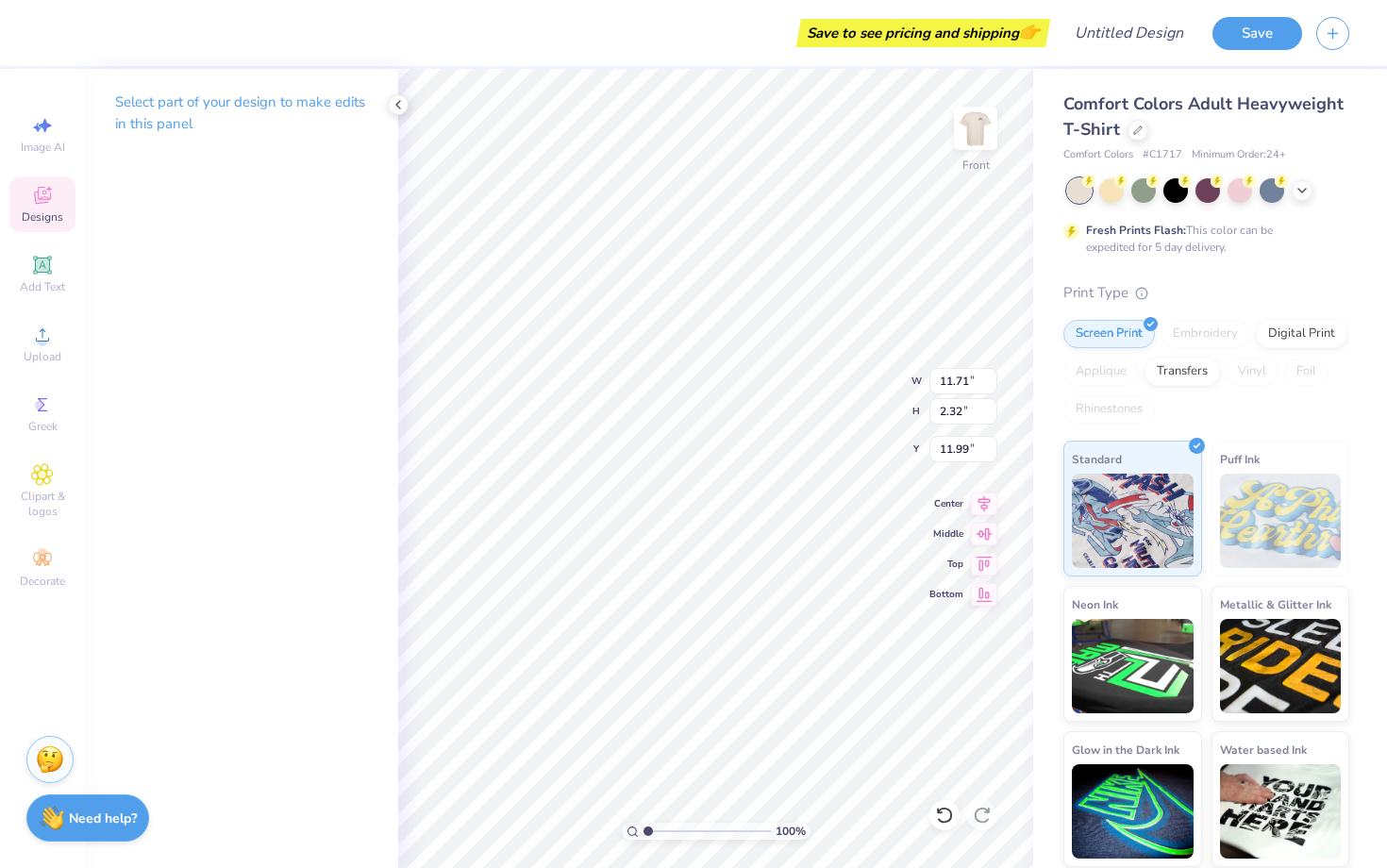 type on "13.75" 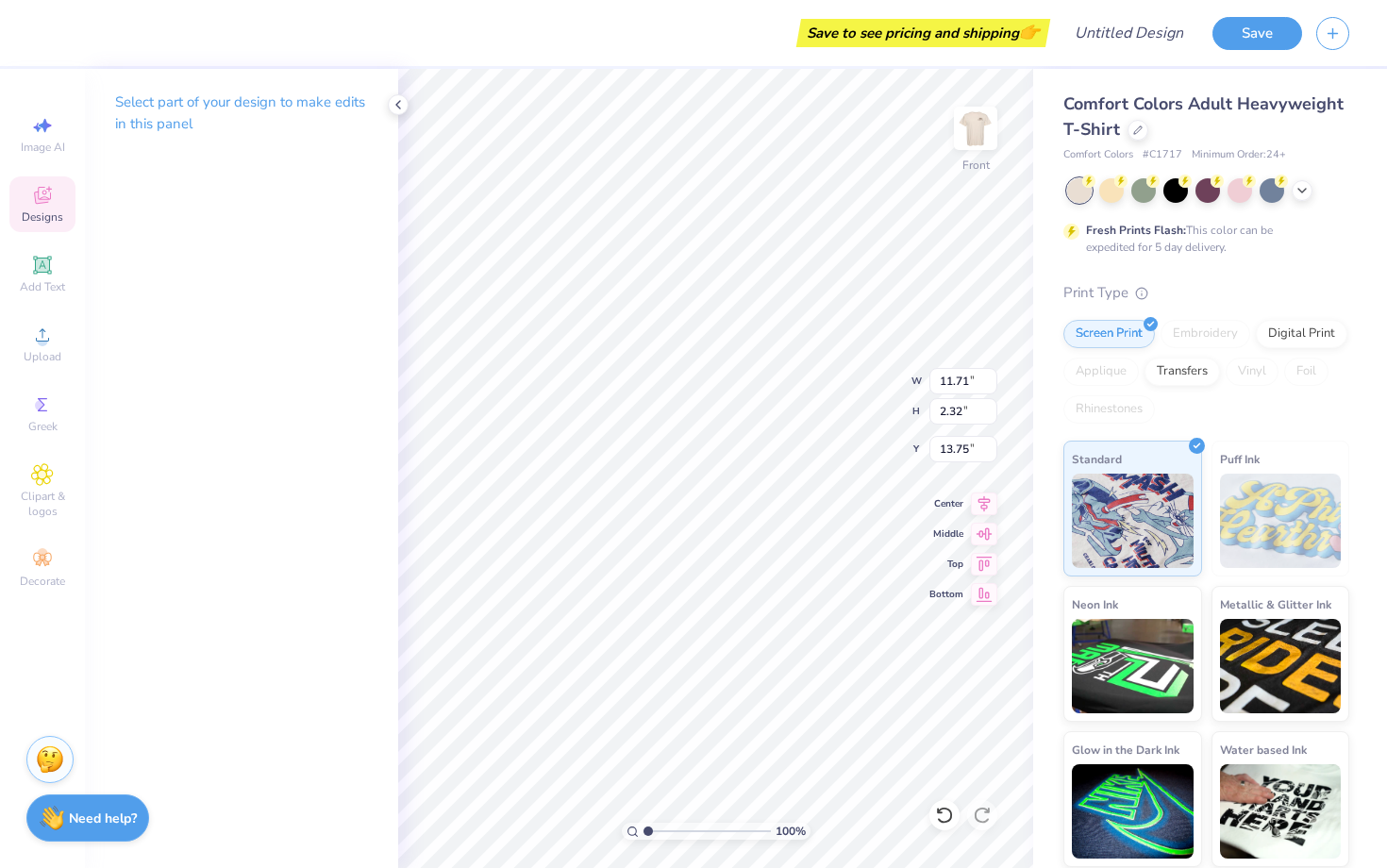click on "Comfort Colors Adult Heavyweight T-Shirt Comfort Colors # C1717 Minimum Order:  24 +   Fresh Prints Flash:  This color can be expedited for 5 day delivery. Print Type Screen Print Embroidery Digital Print Applique Transfers Vinyl Foil Rhinestones Standard Puff Ink Neon Ink Metallic & Glitter Ink Glow in the Dark Ink Water based Ink" at bounding box center (1210, 468) 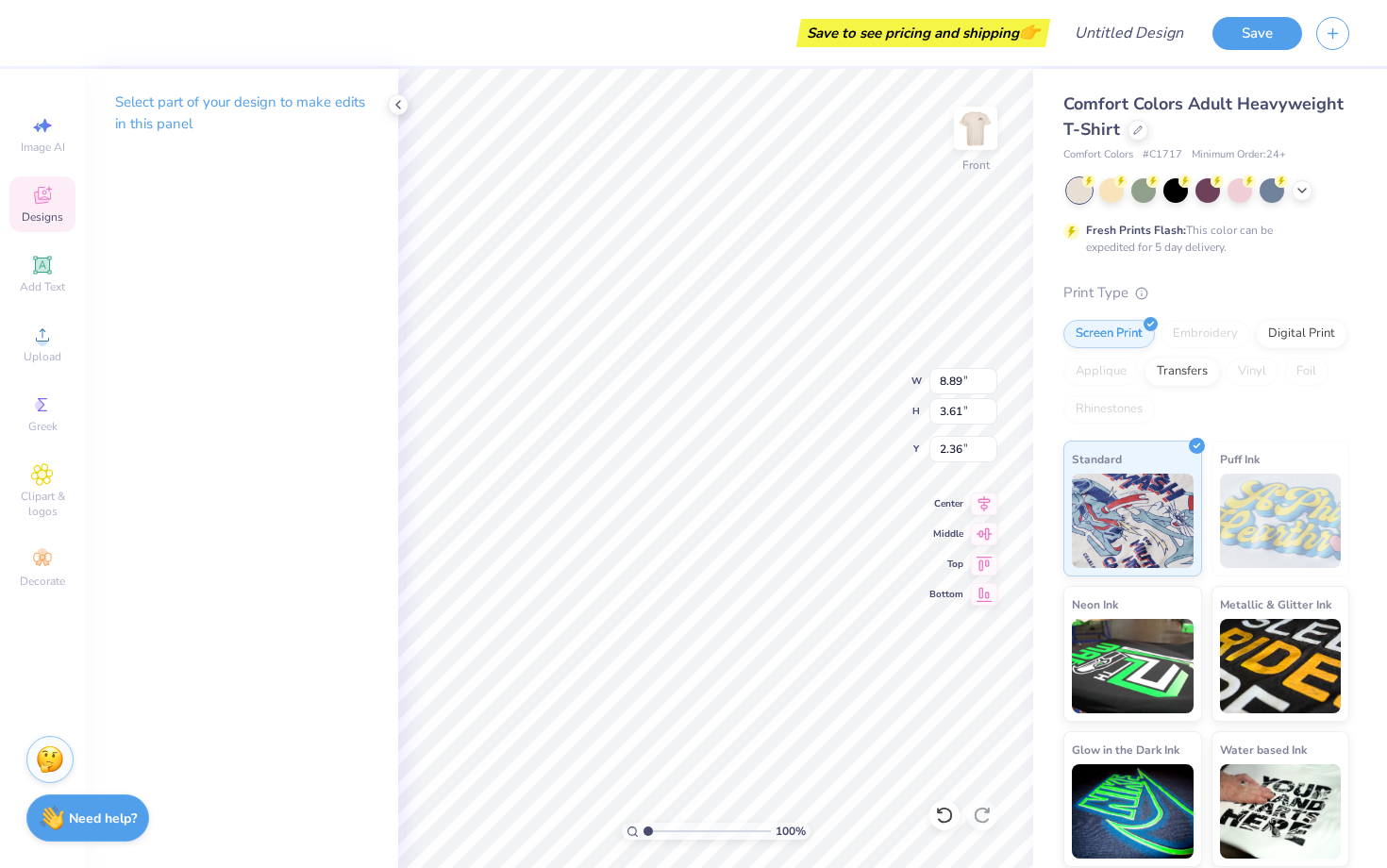 type on "2.32" 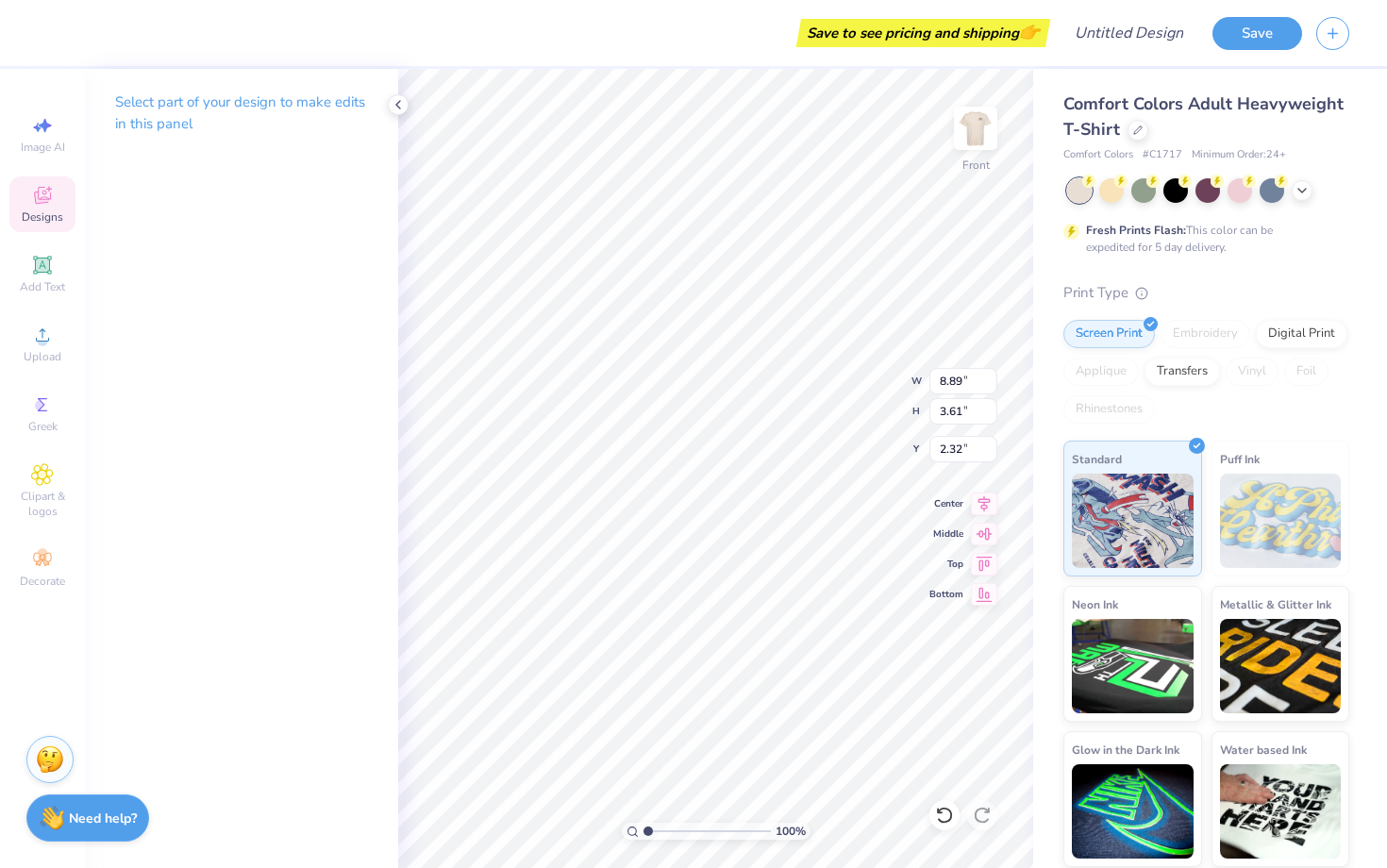 type on "6.04" 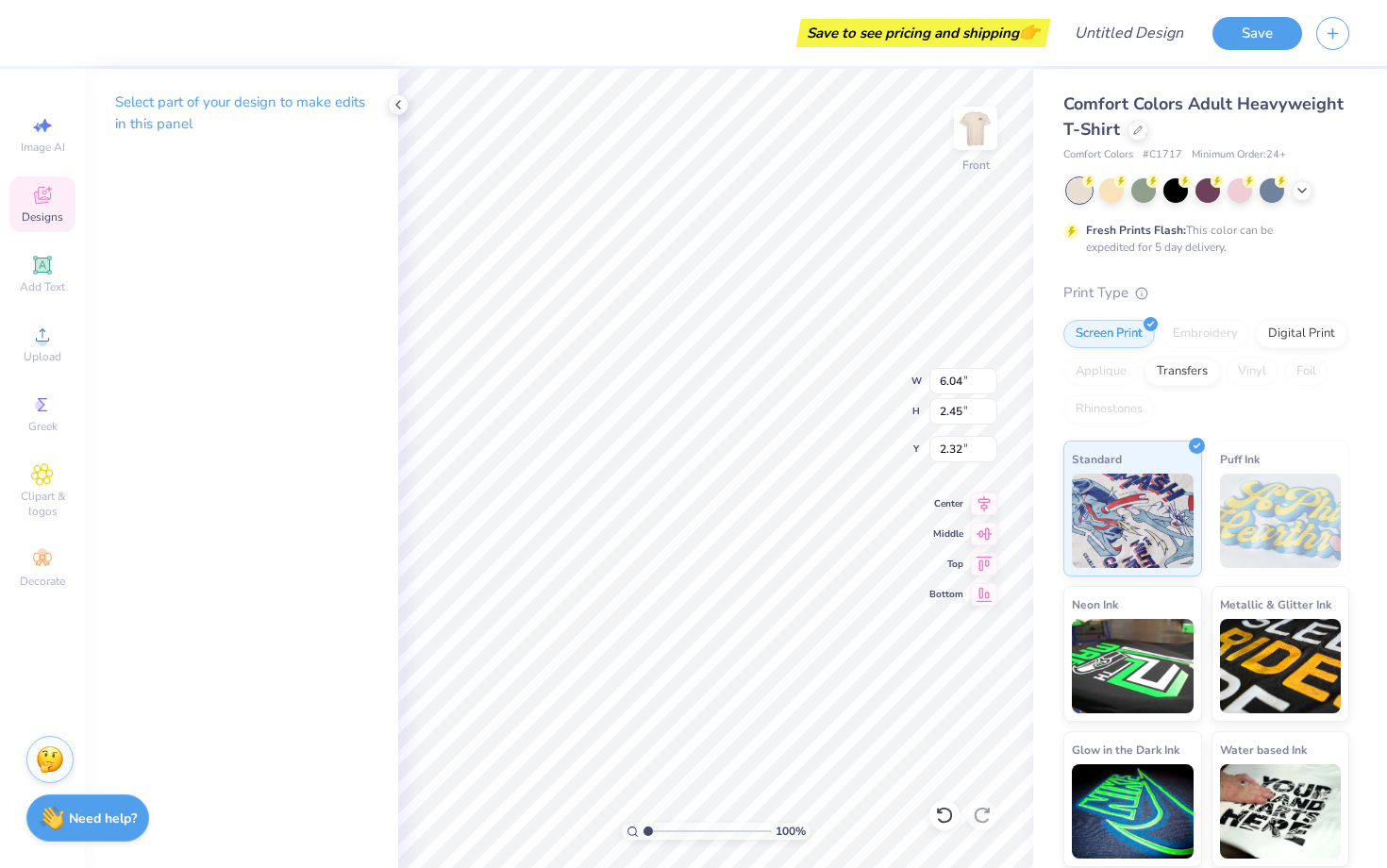type on "3.31" 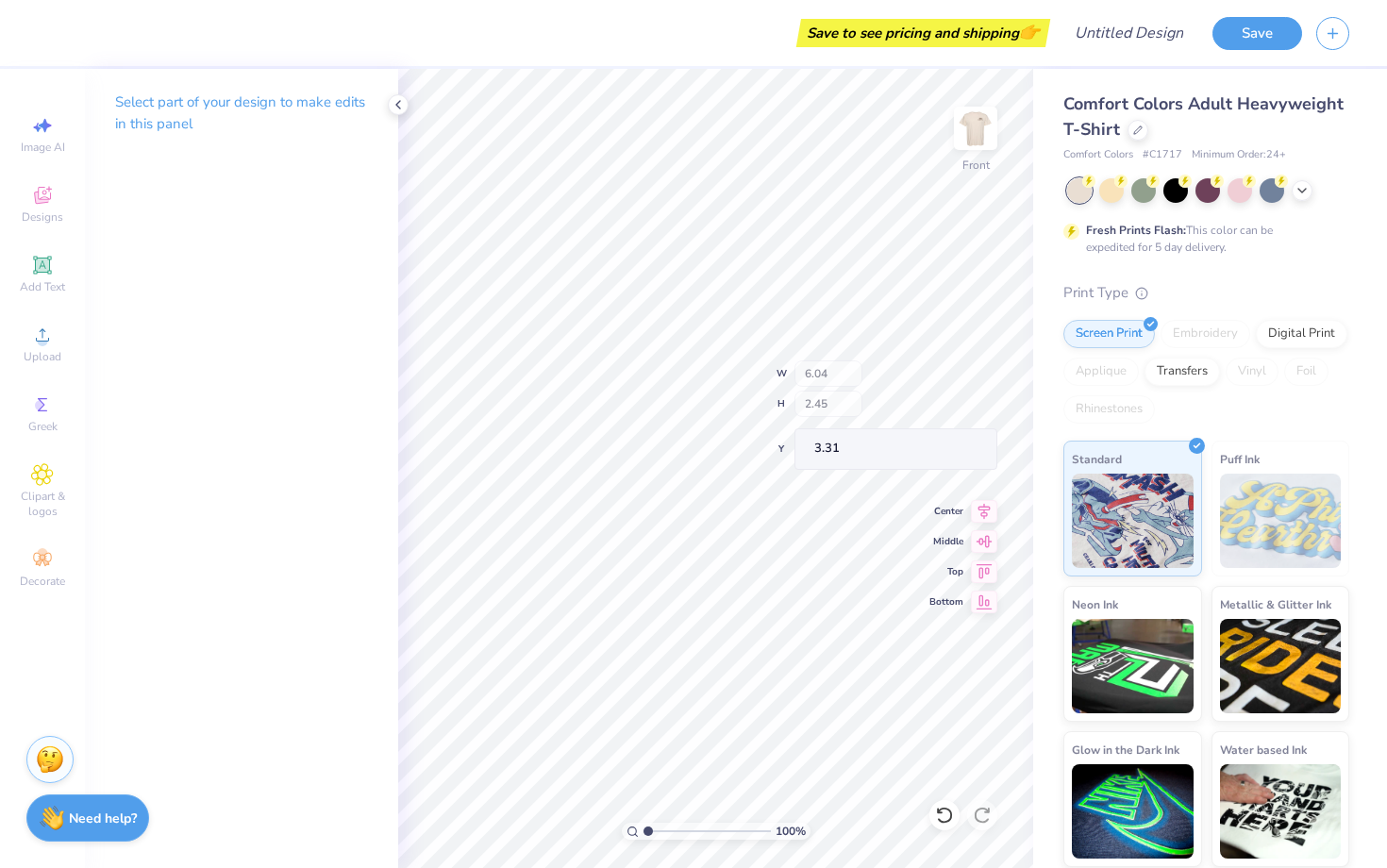 type on "5.96" 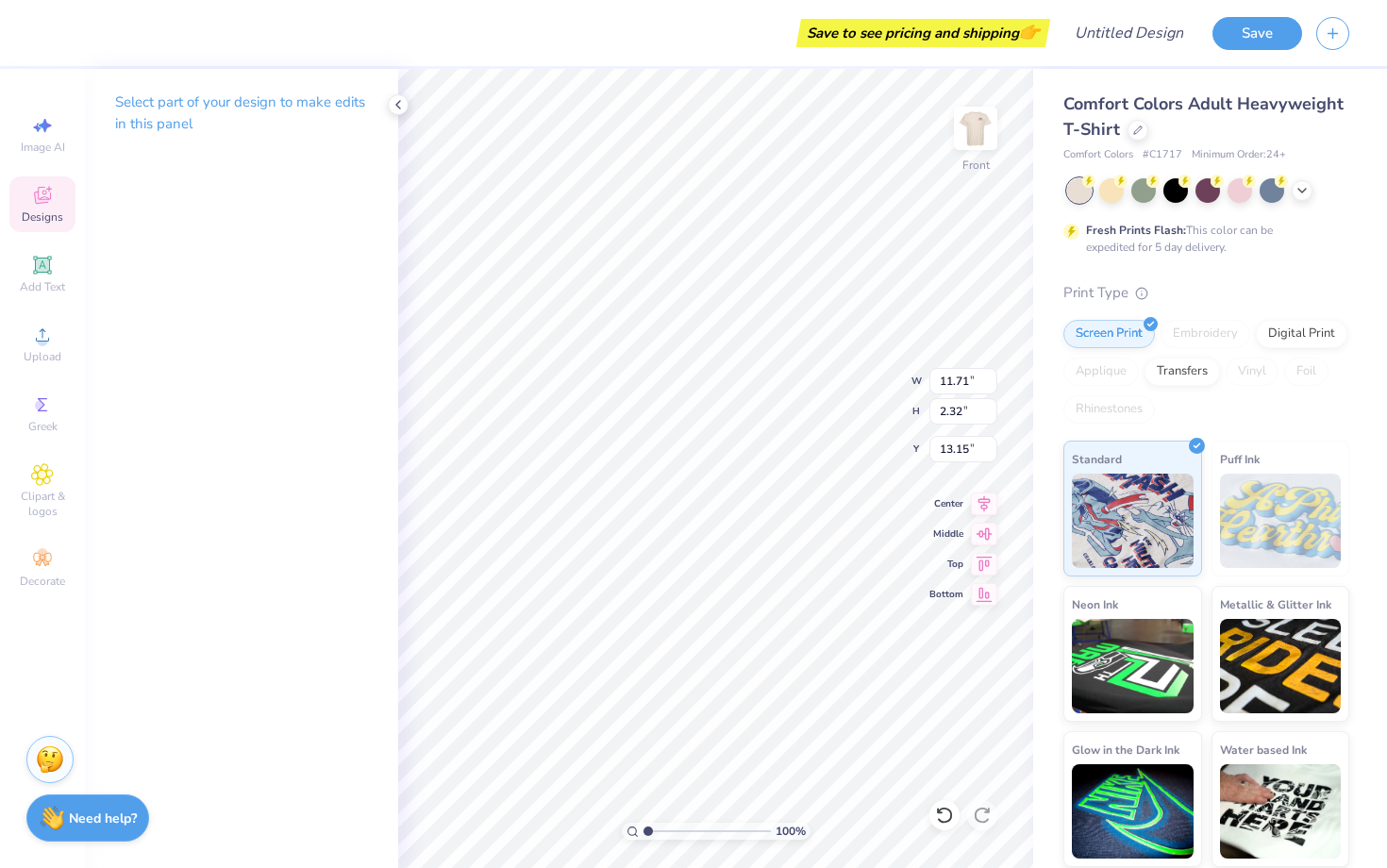 type on "13.75" 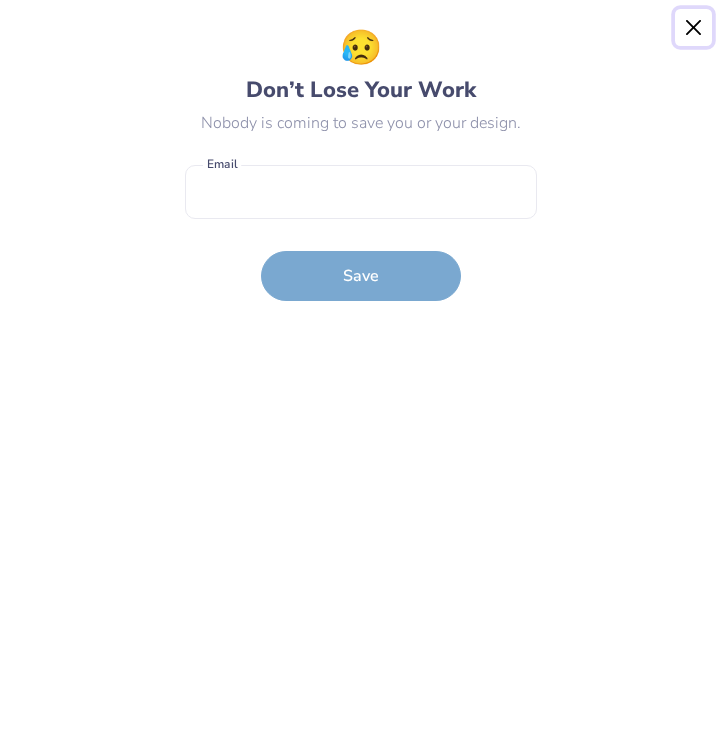 click at bounding box center [694, 28] 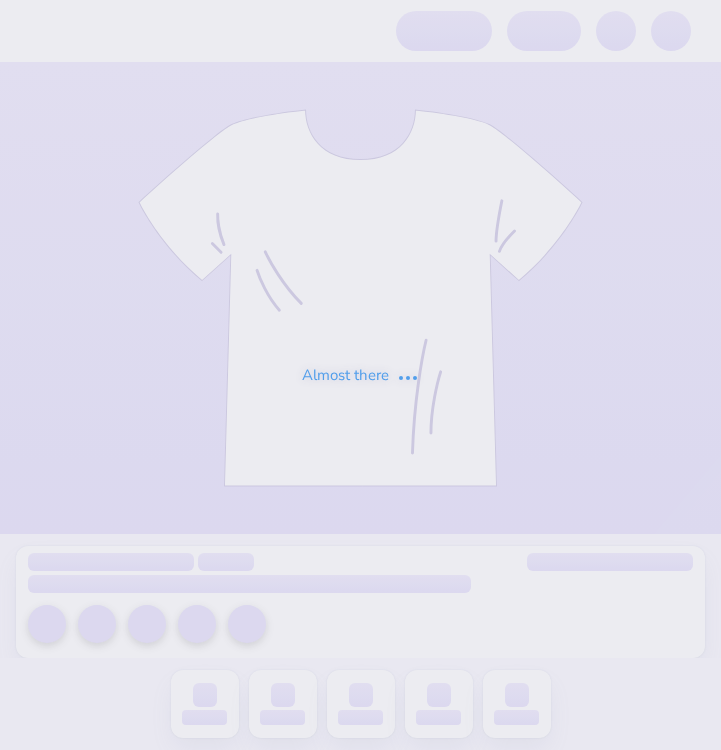 scroll, scrollTop: 0, scrollLeft: 0, axis: both 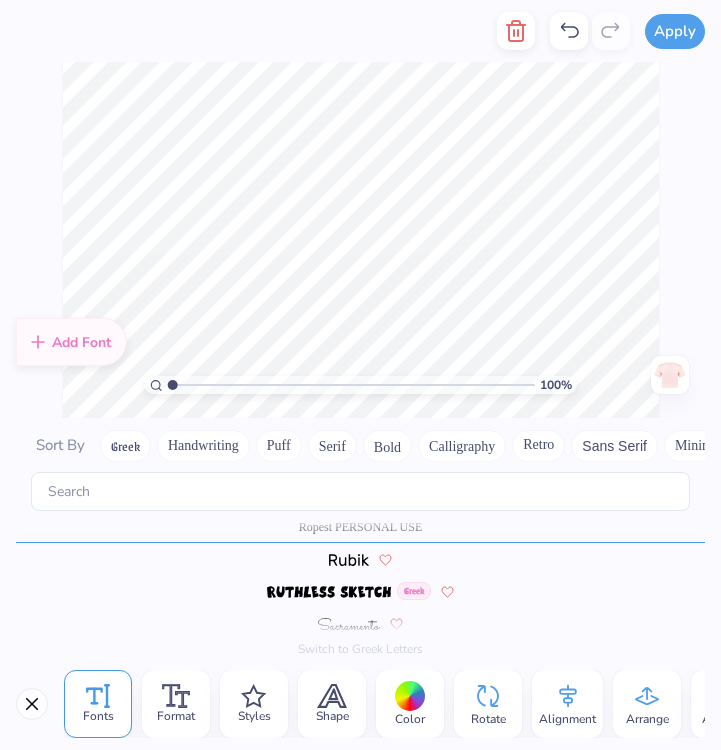 type on "Zeta" 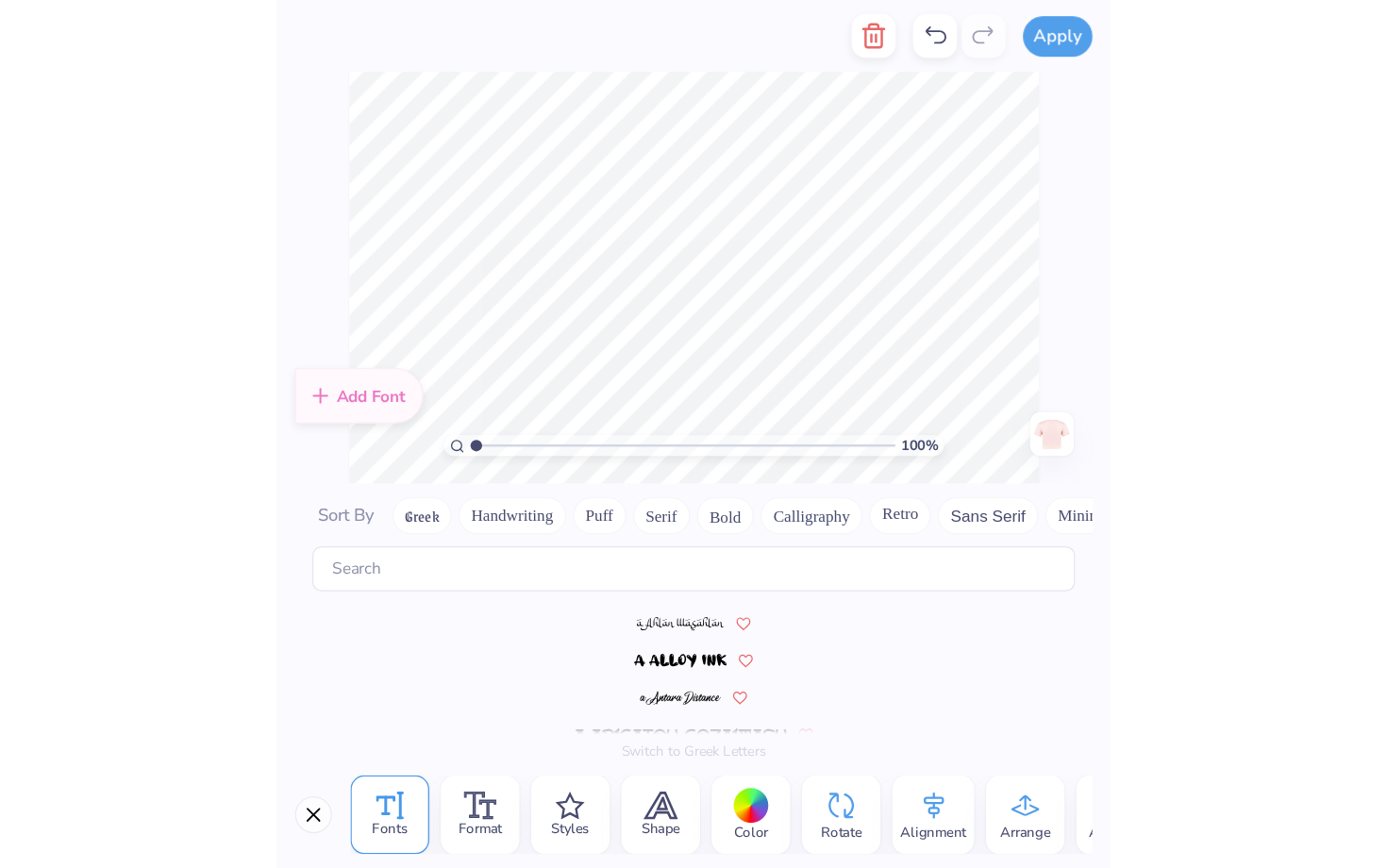 scroll, scrollTop: 7709, scrollLeft: 0, axis: vertical 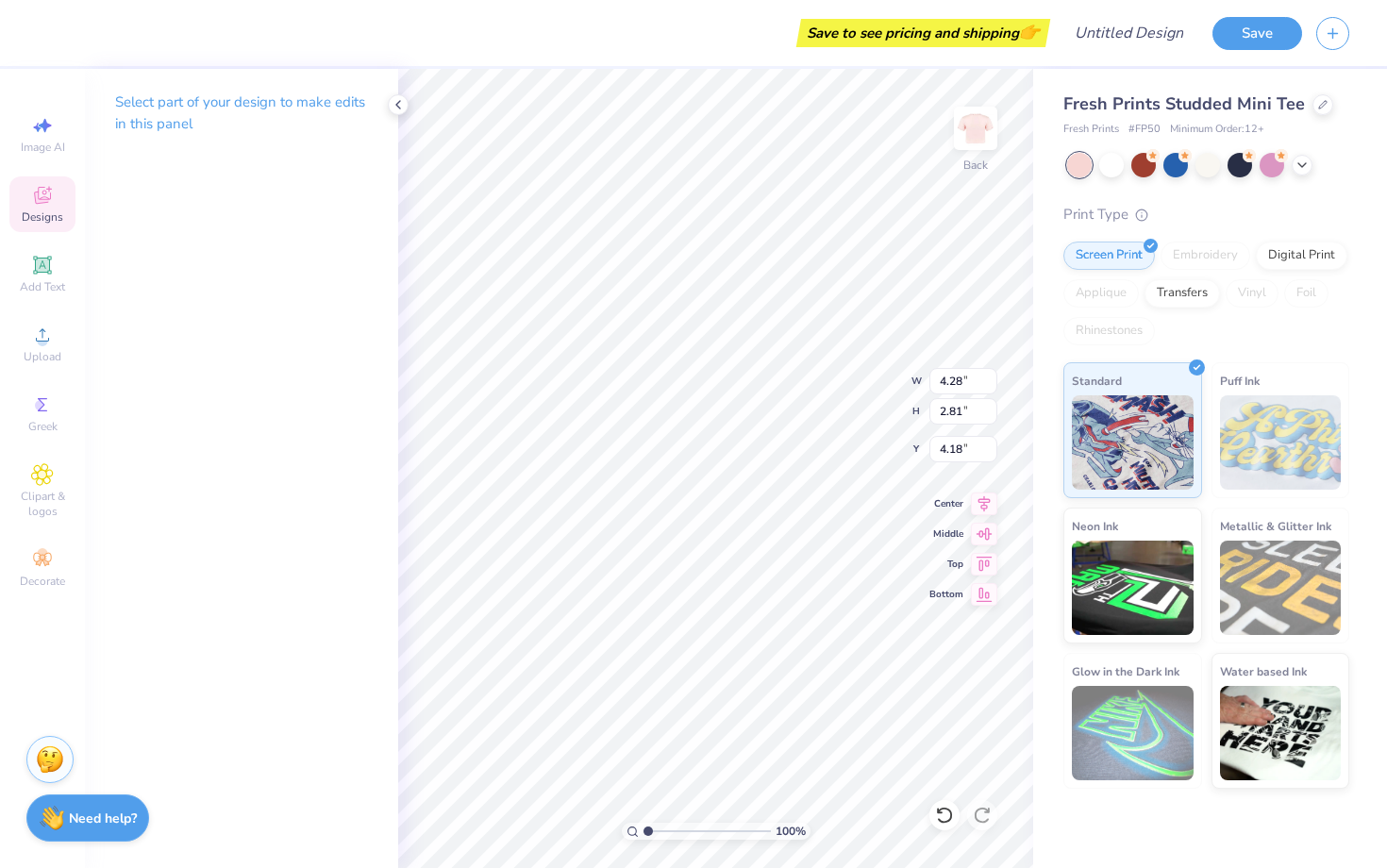 type on "3.59" 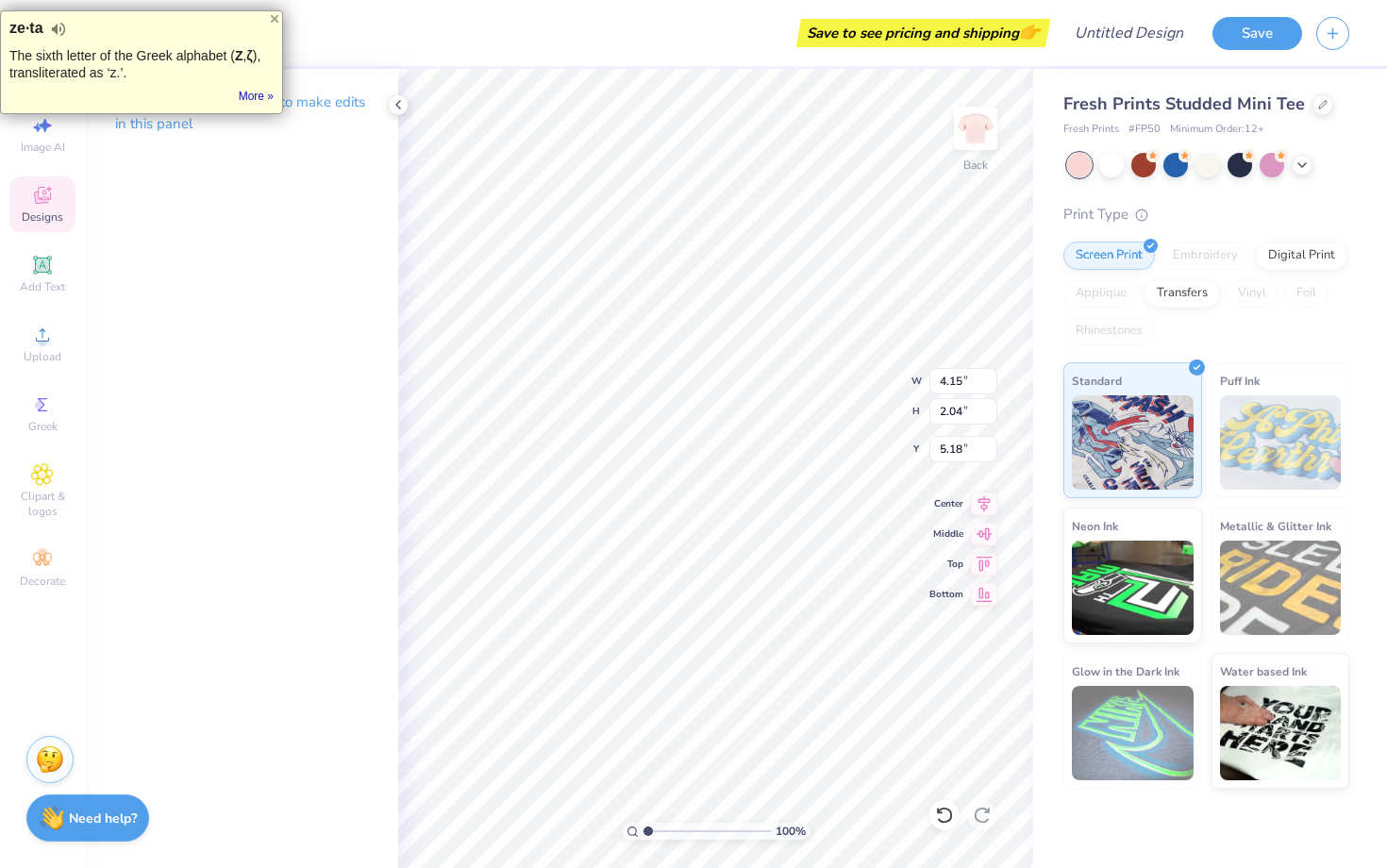 type on "Z" 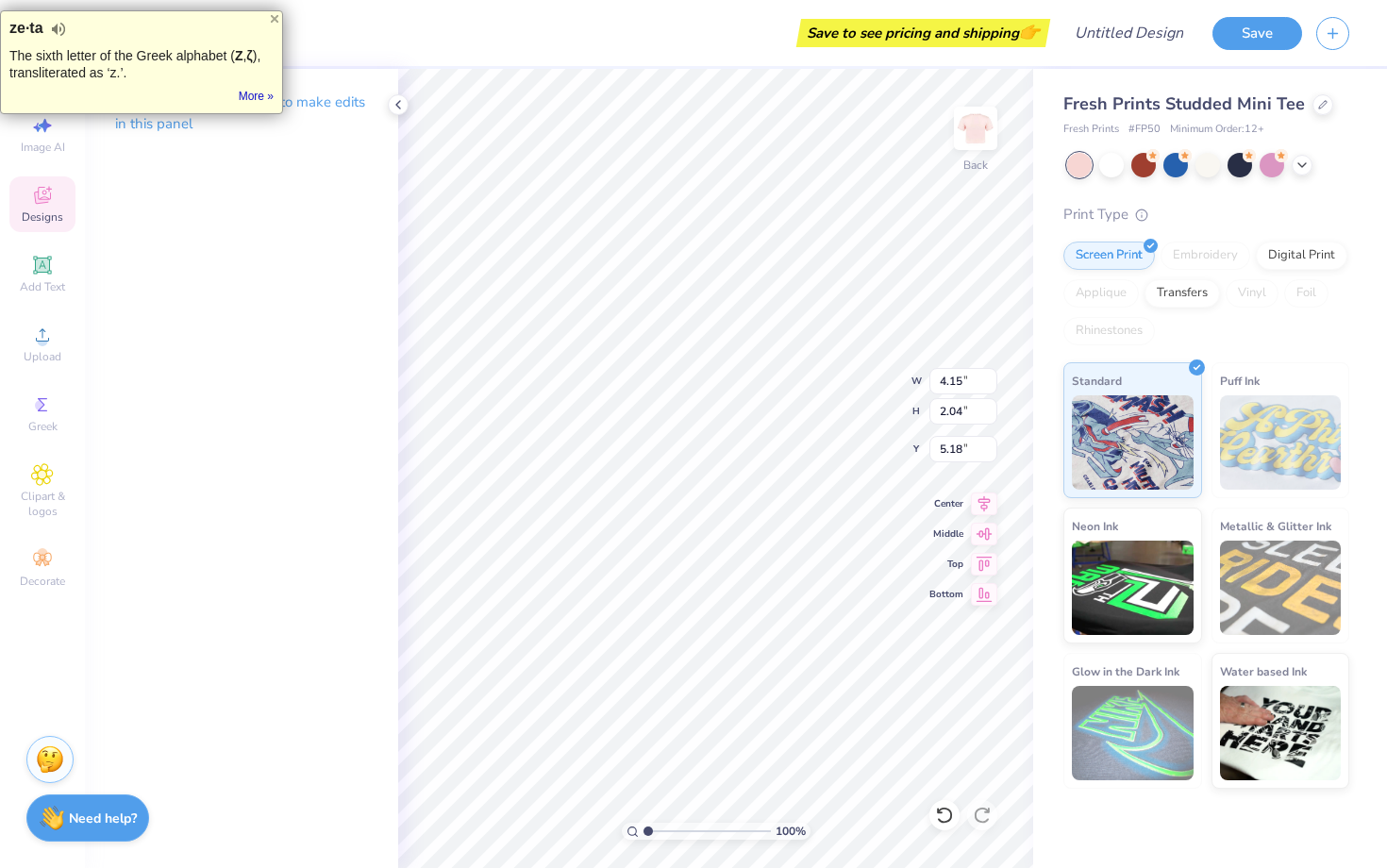 type on "MU" 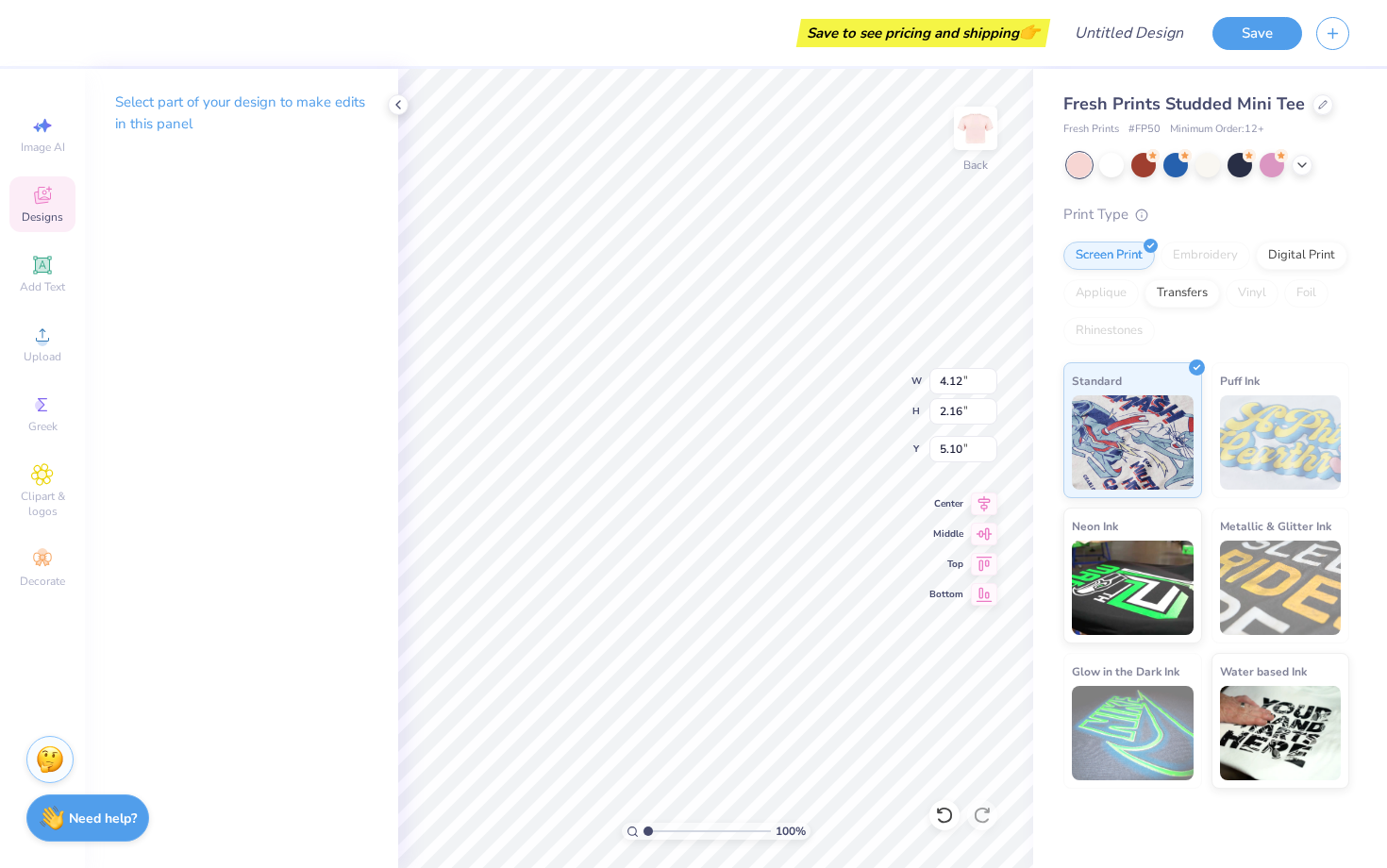 type on "4.12" 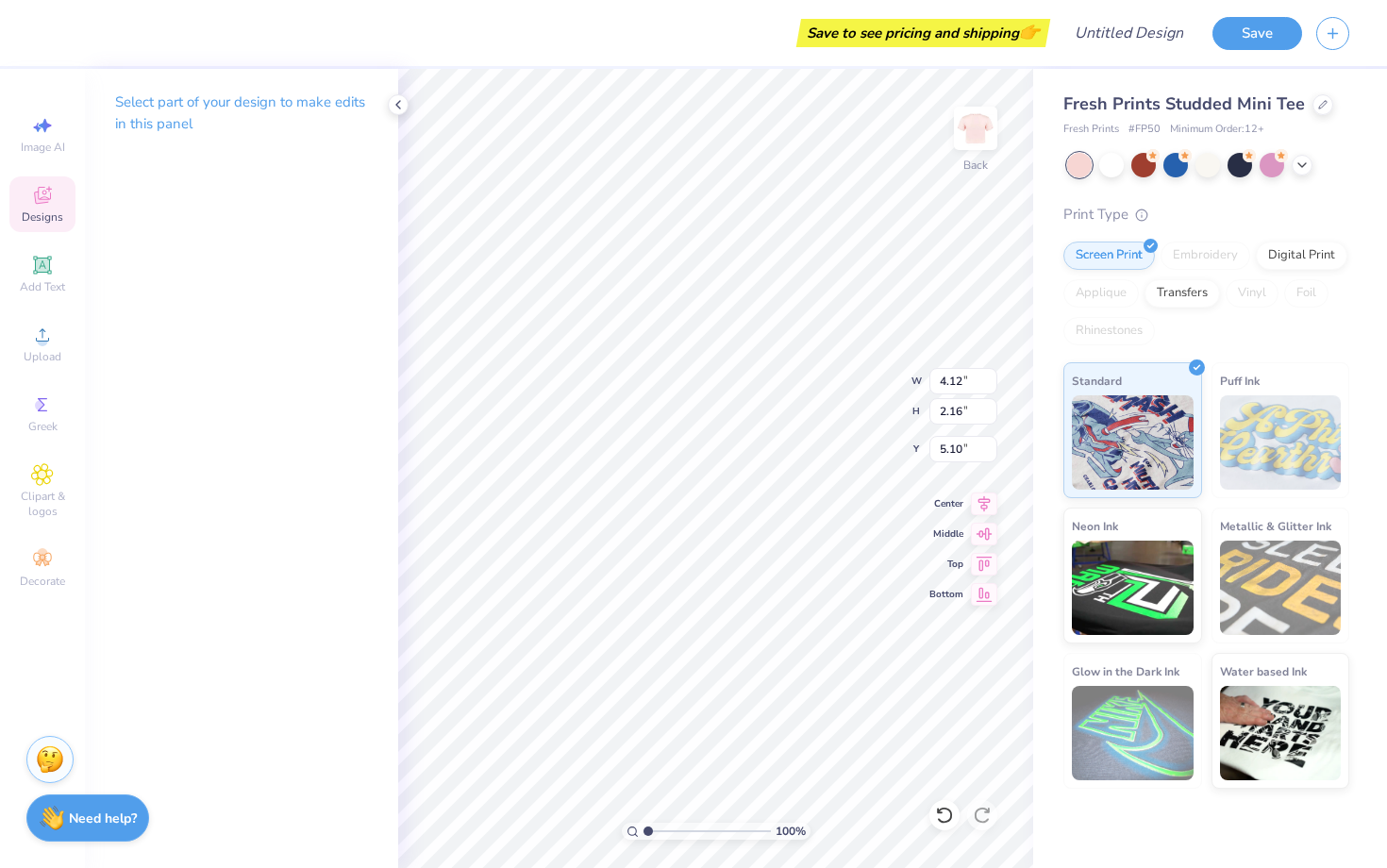 type on "5.21" 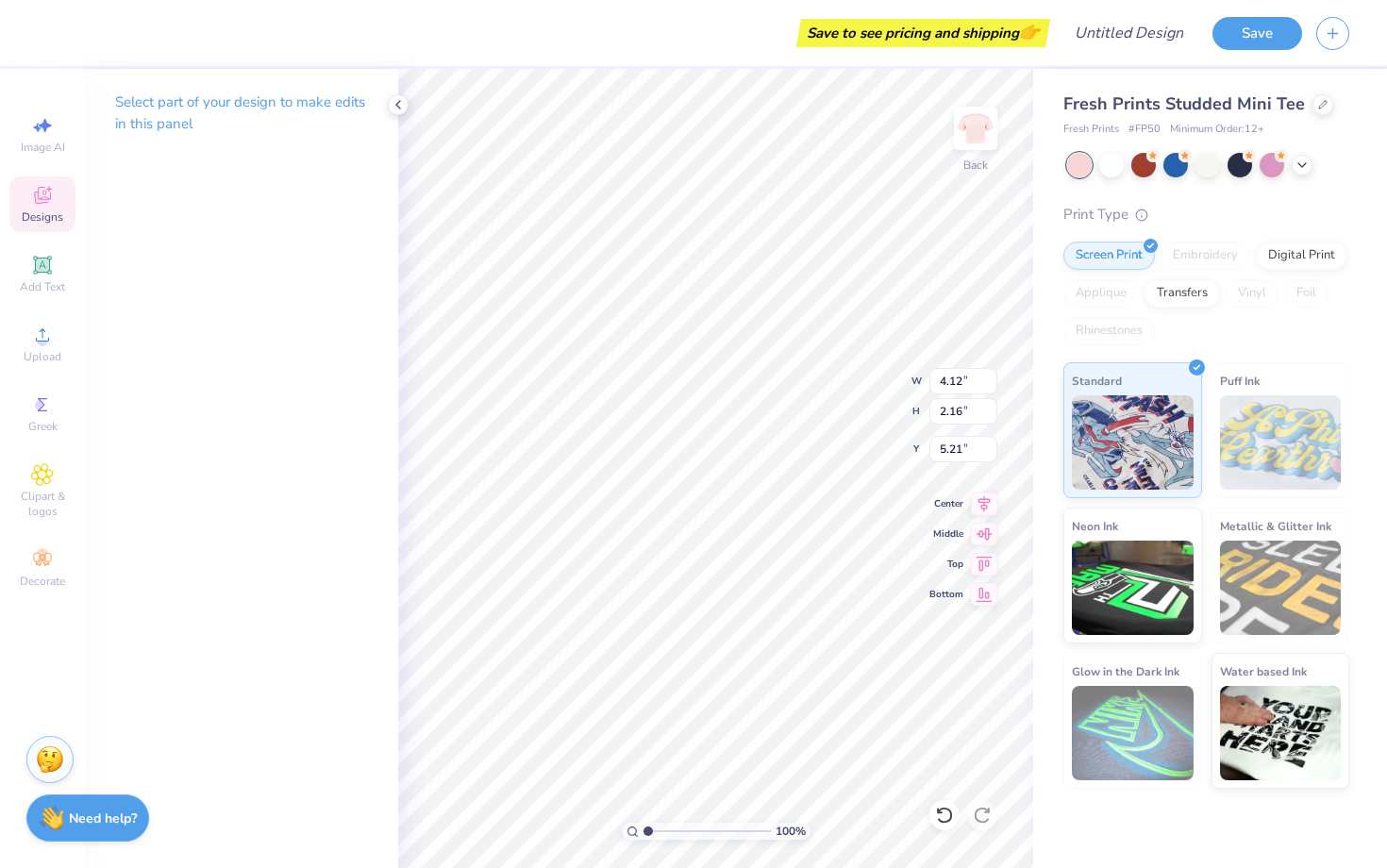 type on "Mu" 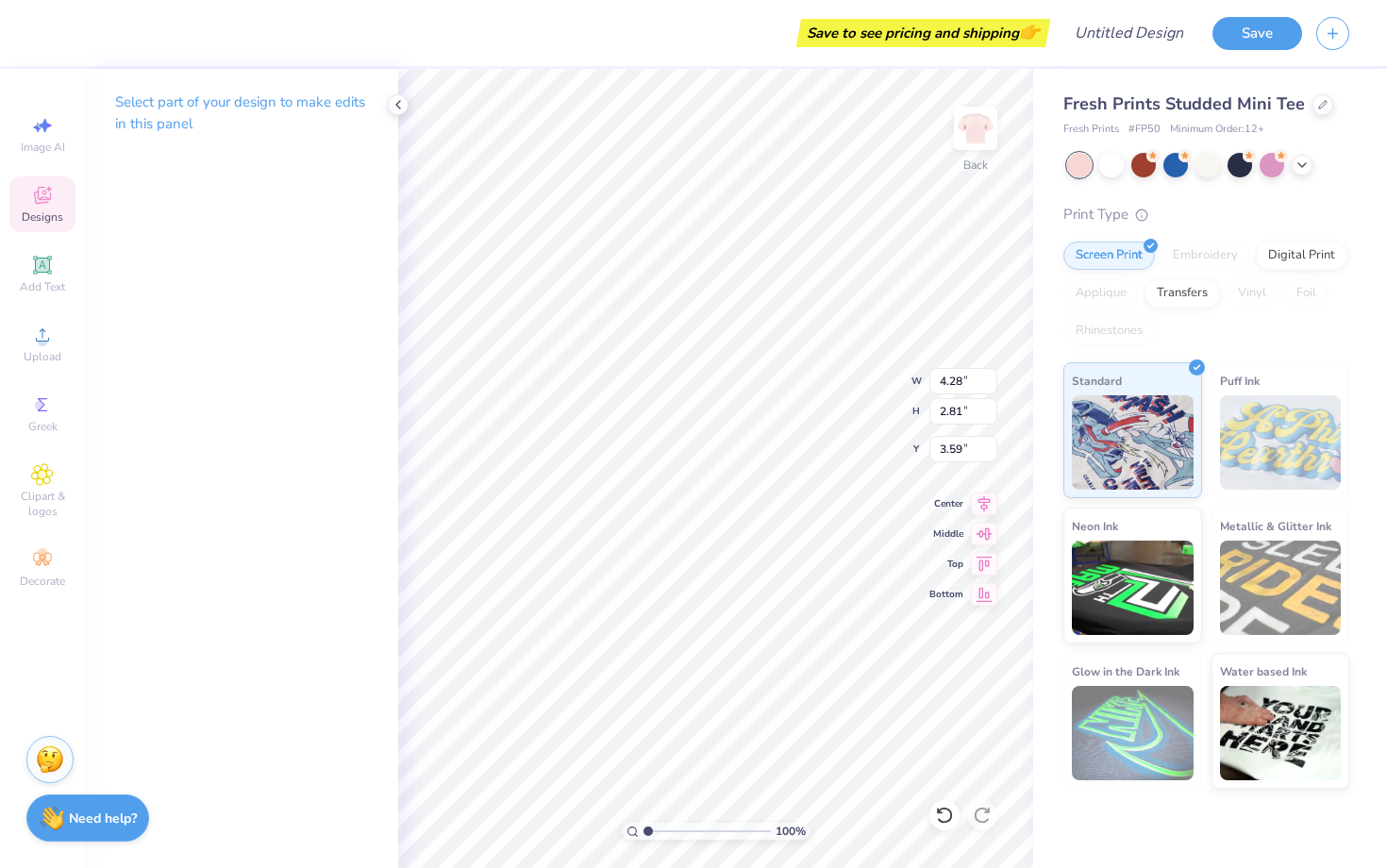 type on "4.15" 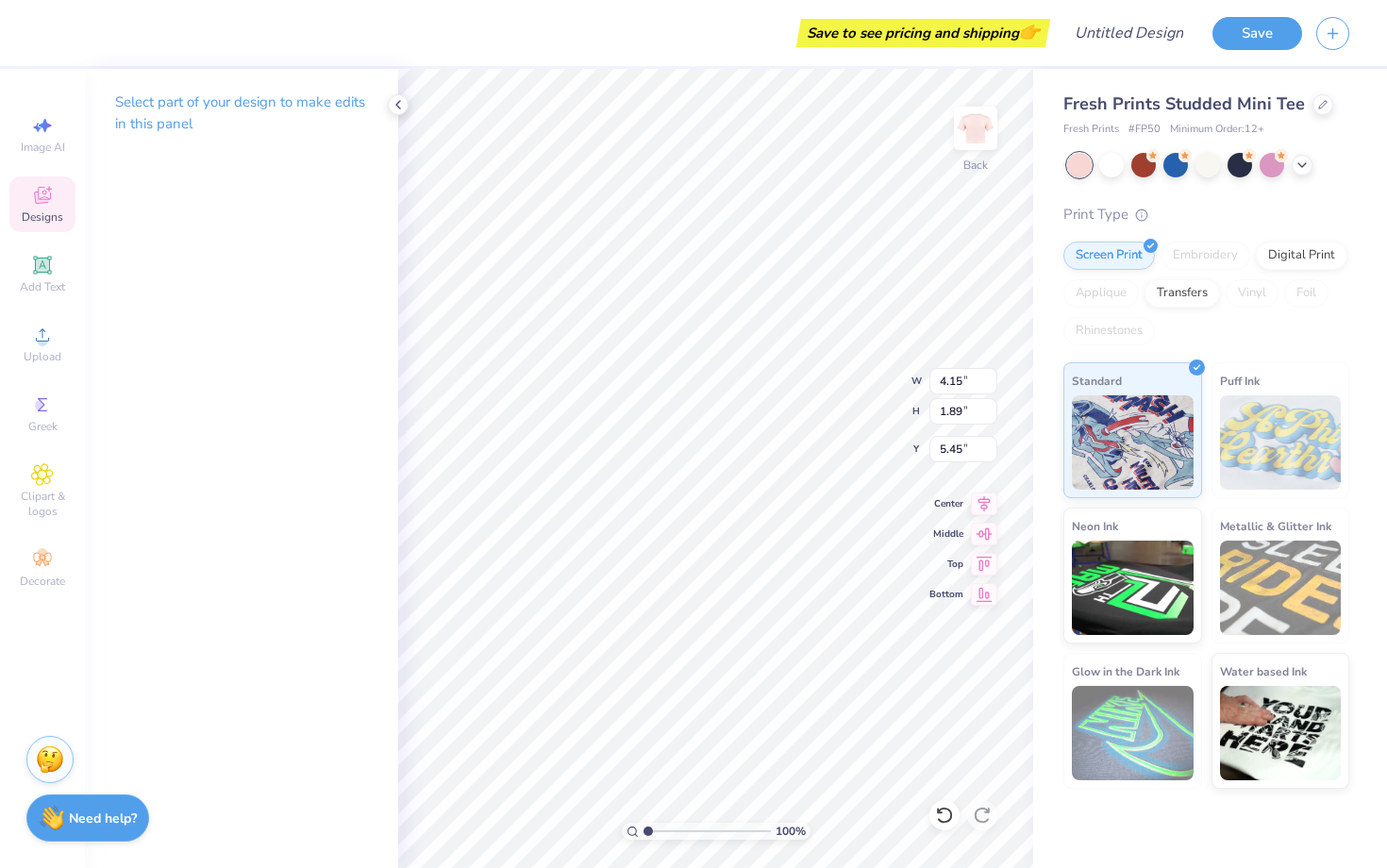 type on "4.28" 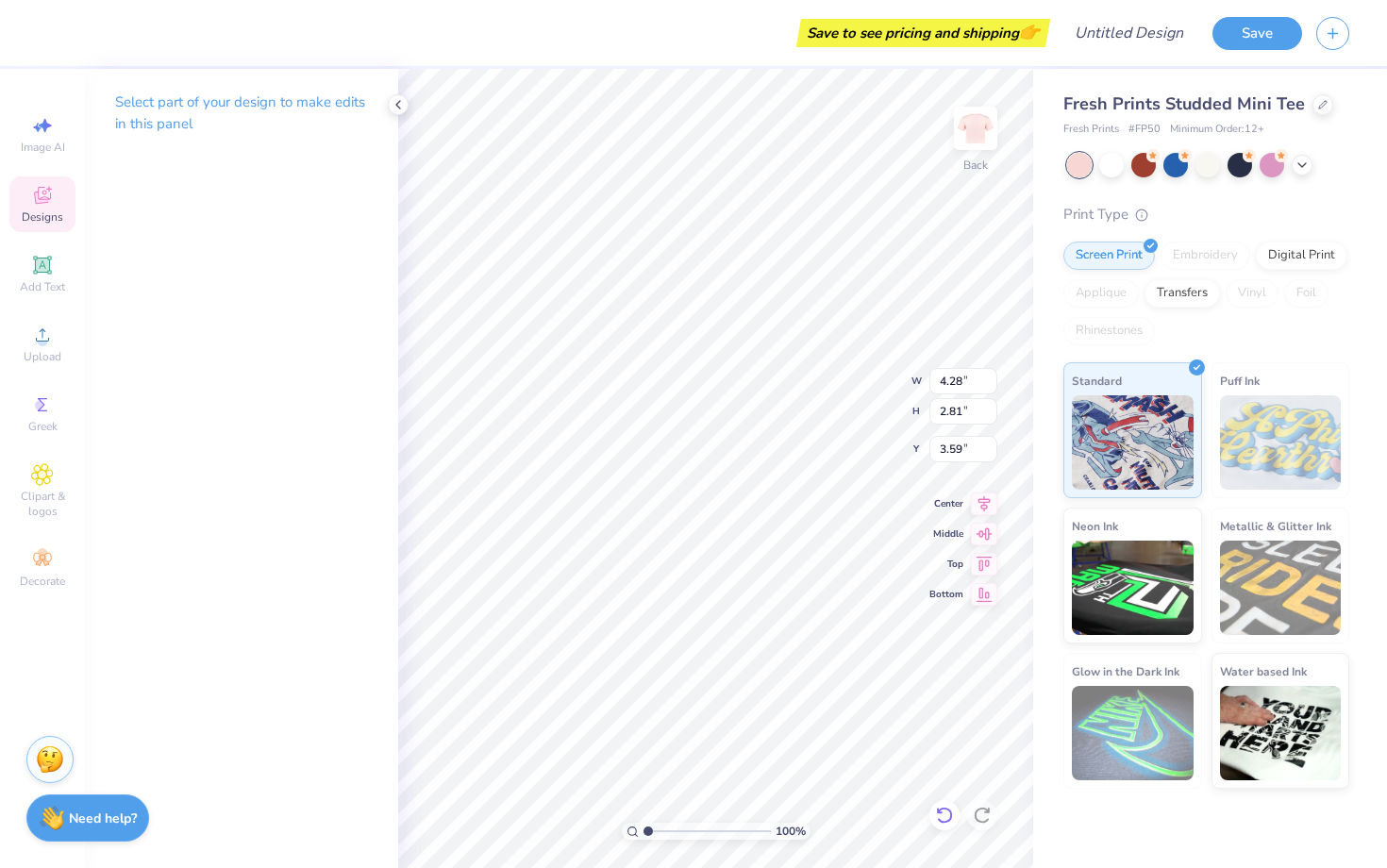 click 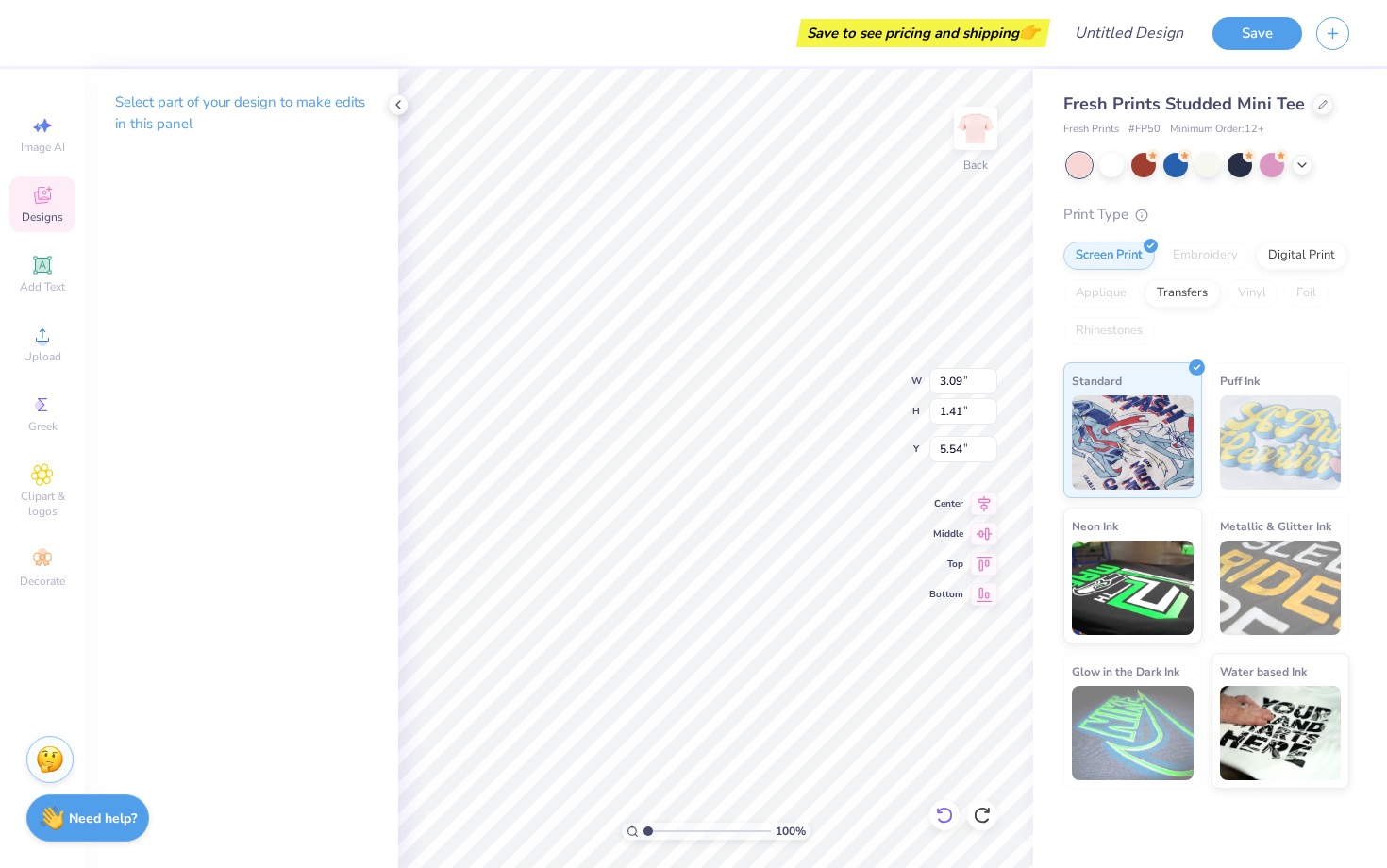 type on "4.28" 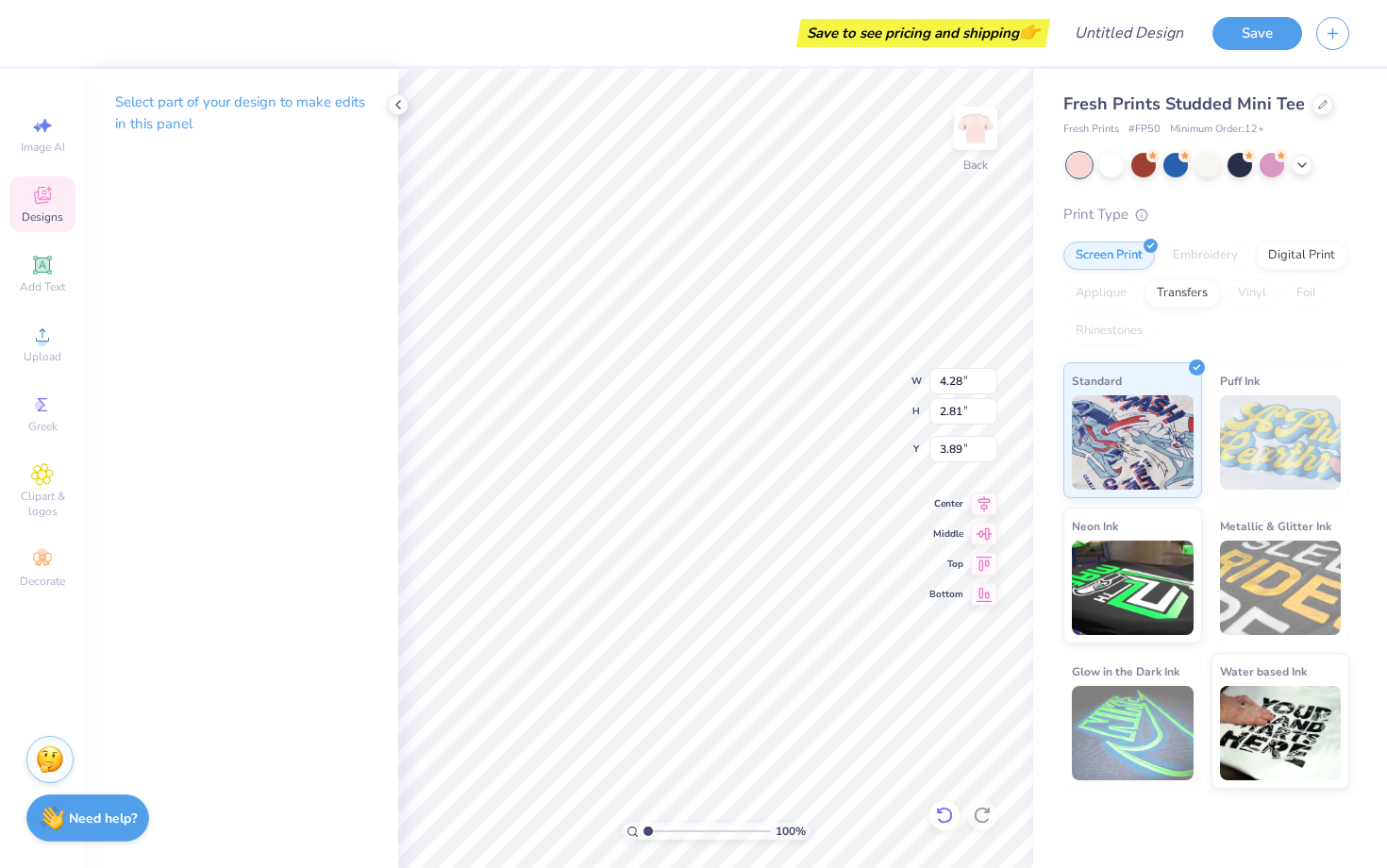 click 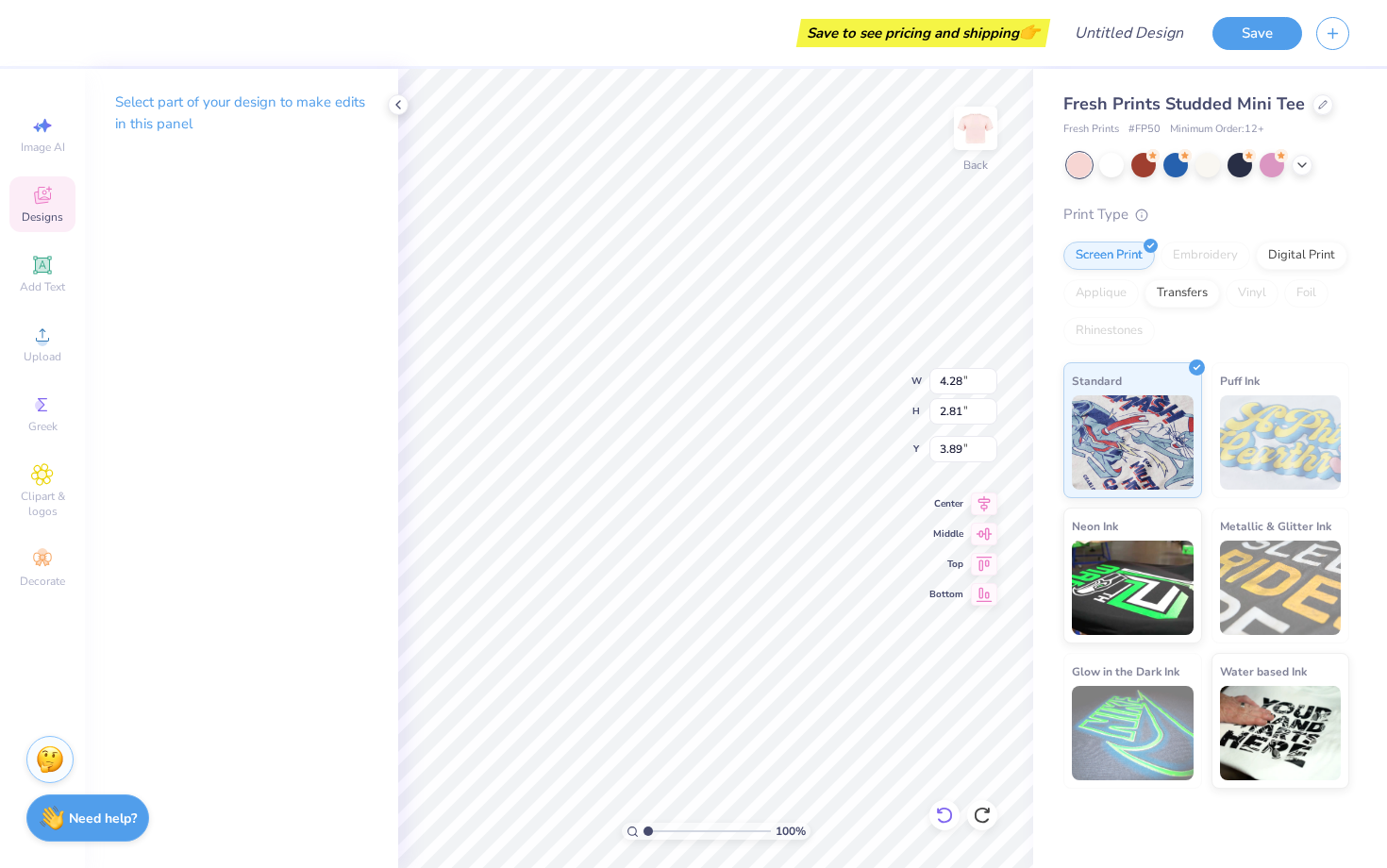 type on "3.59" 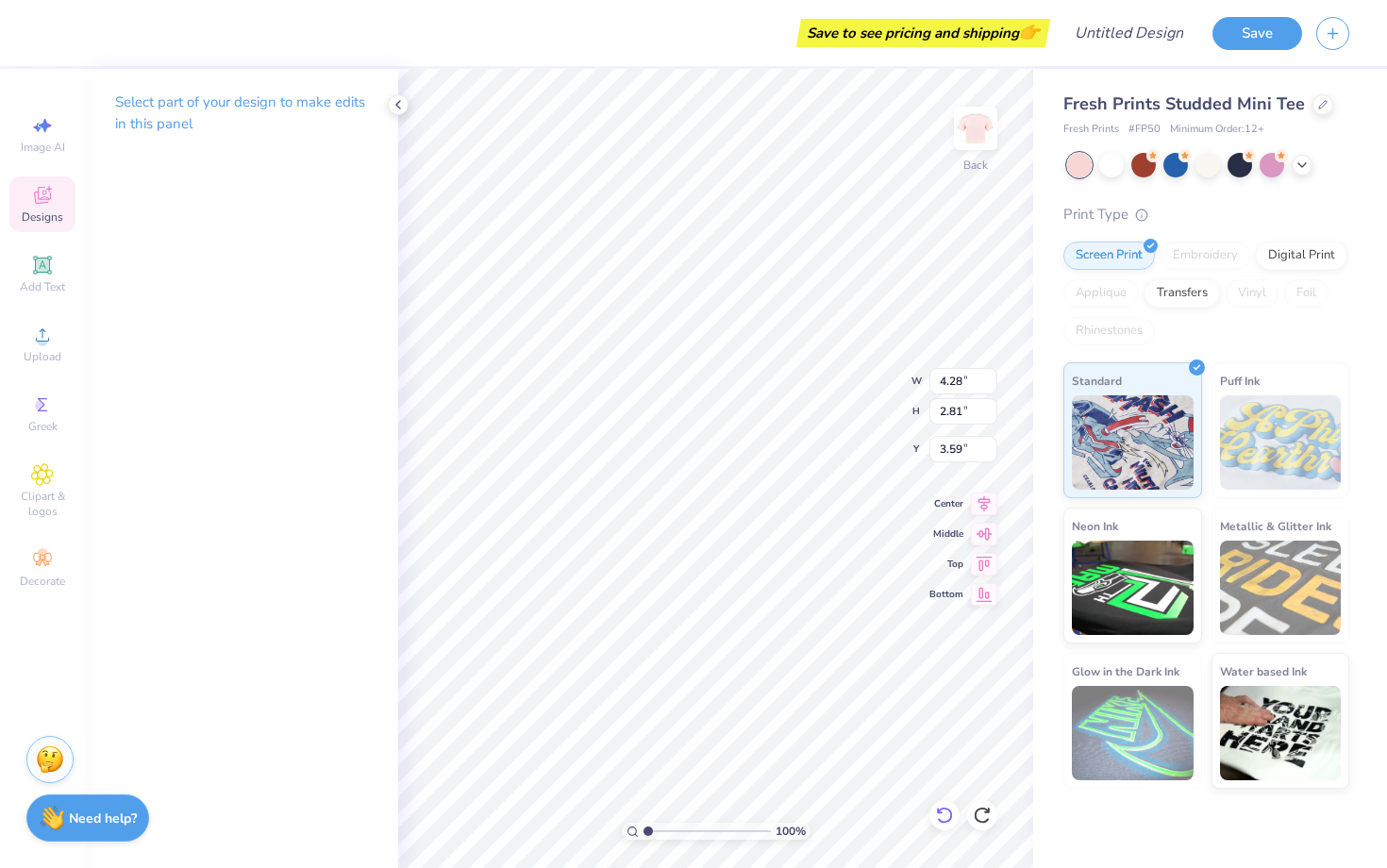 type on "3.09" 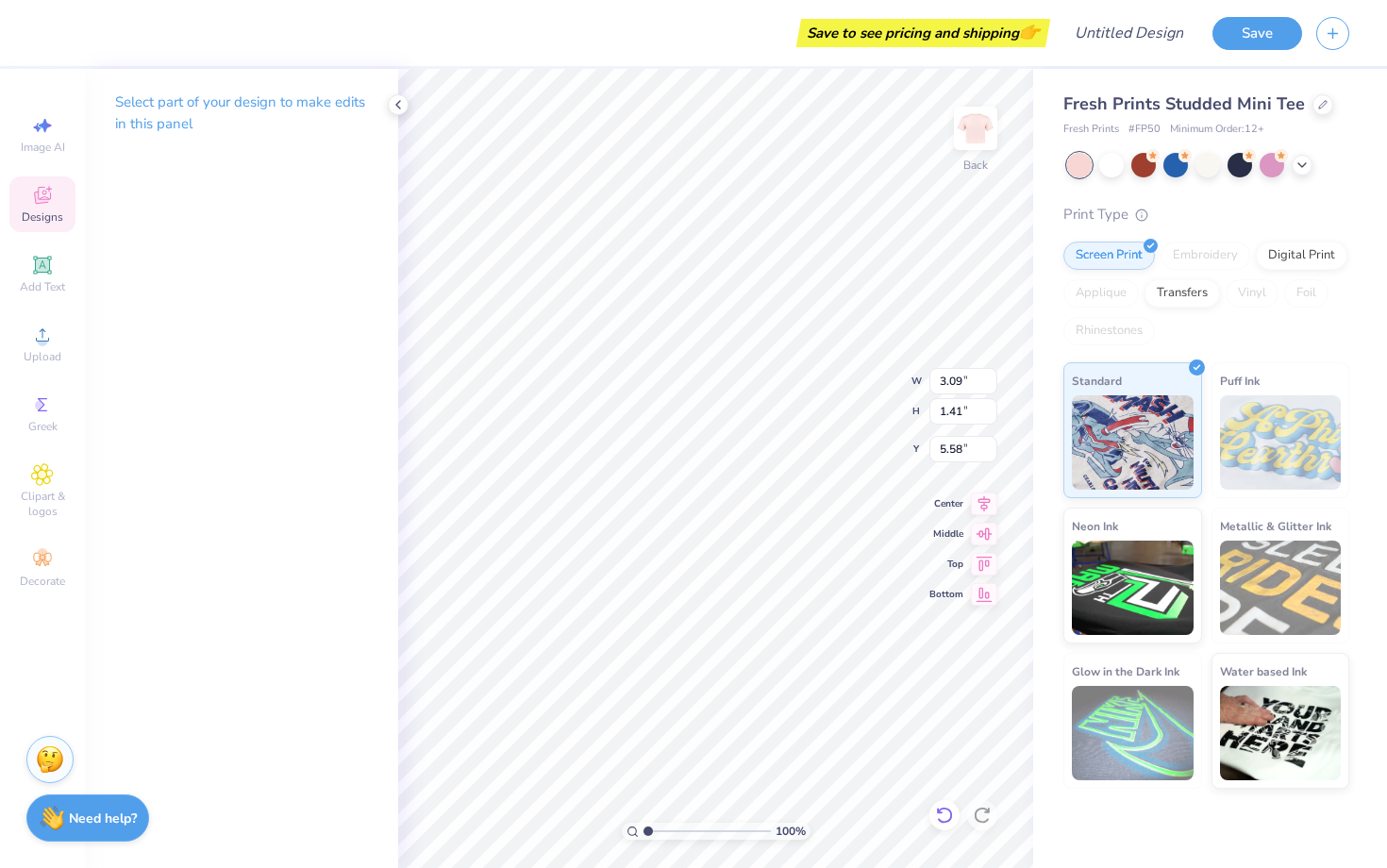 type on "5.21" 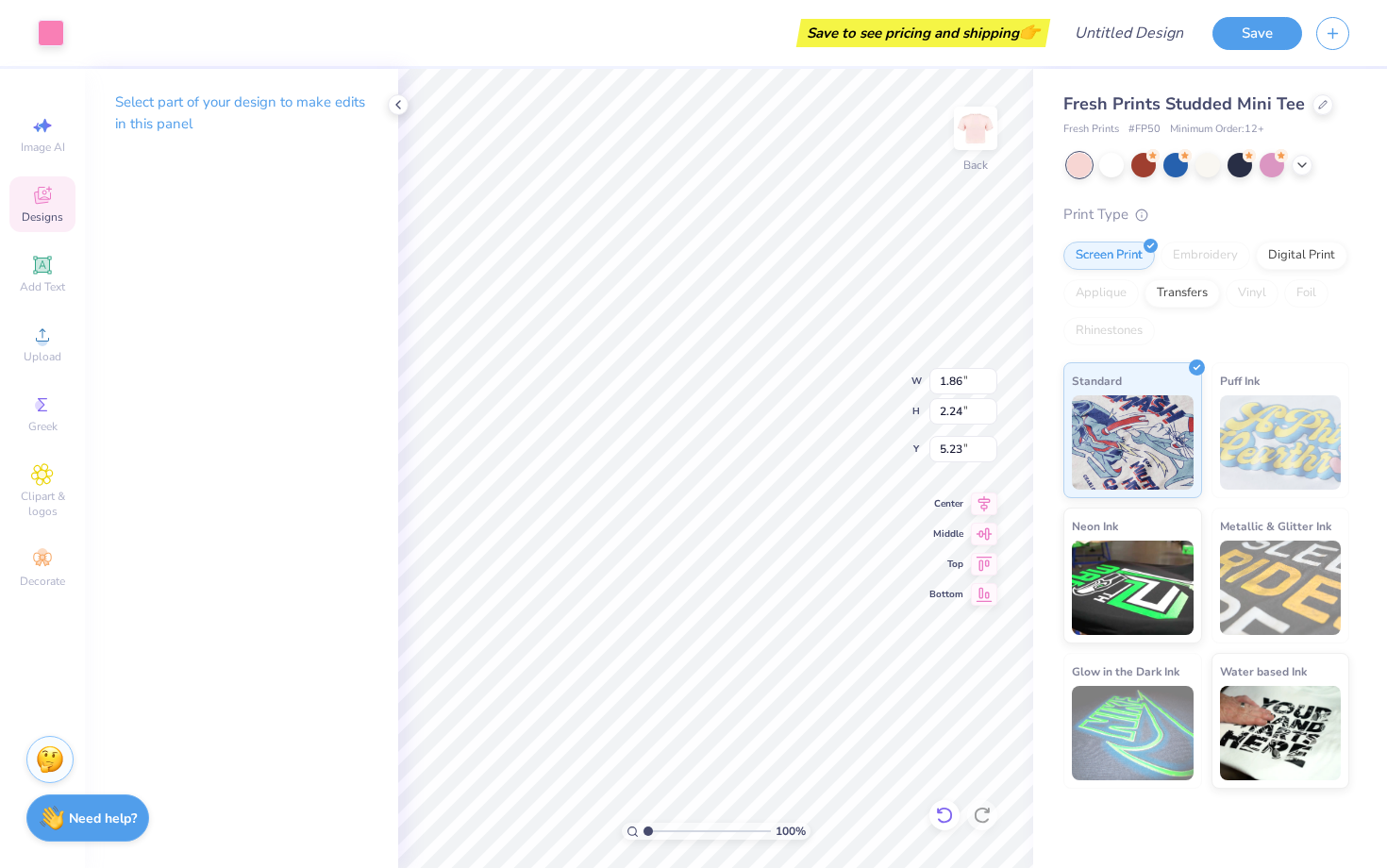 type on "7.59" 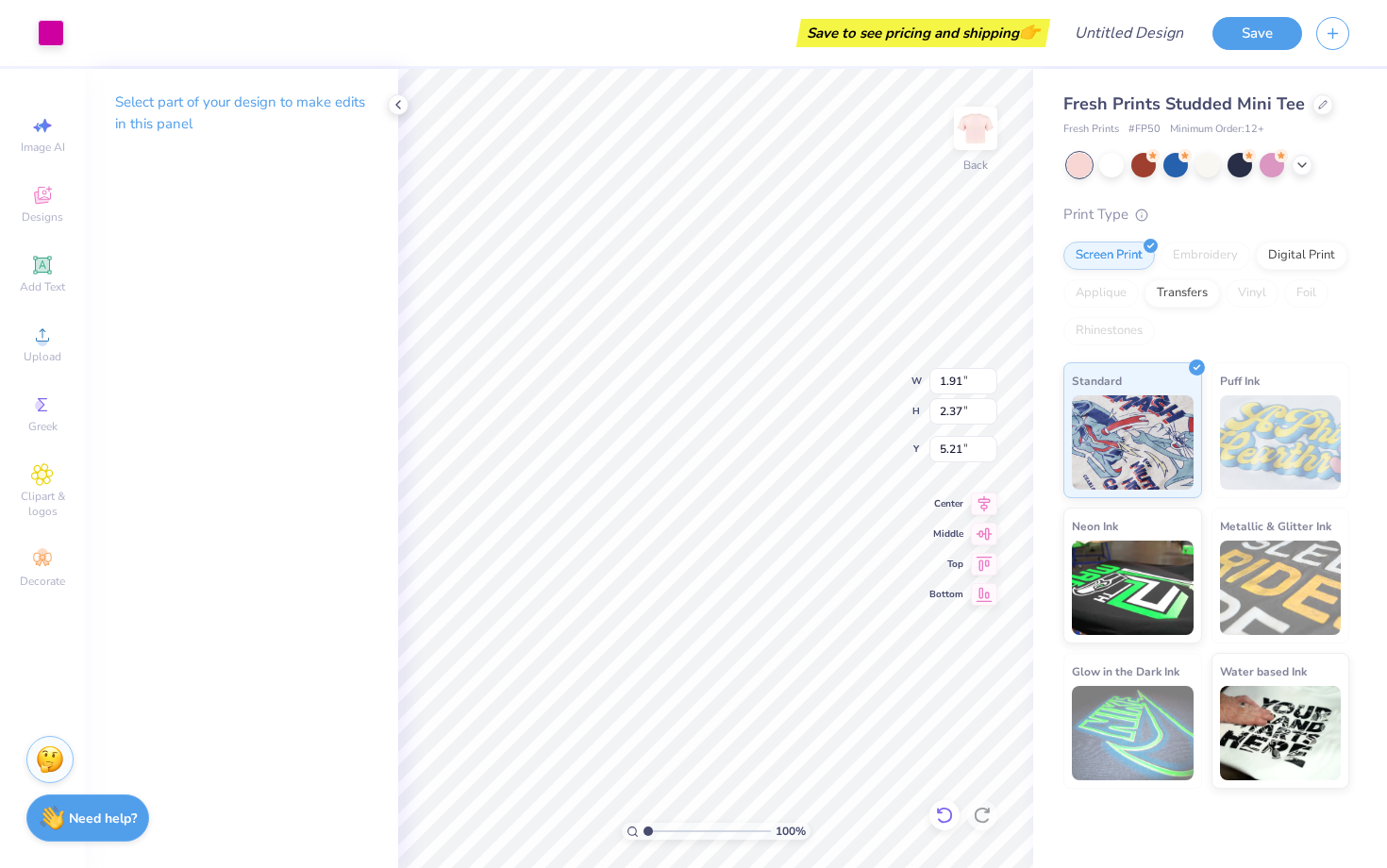 type on "1.86" 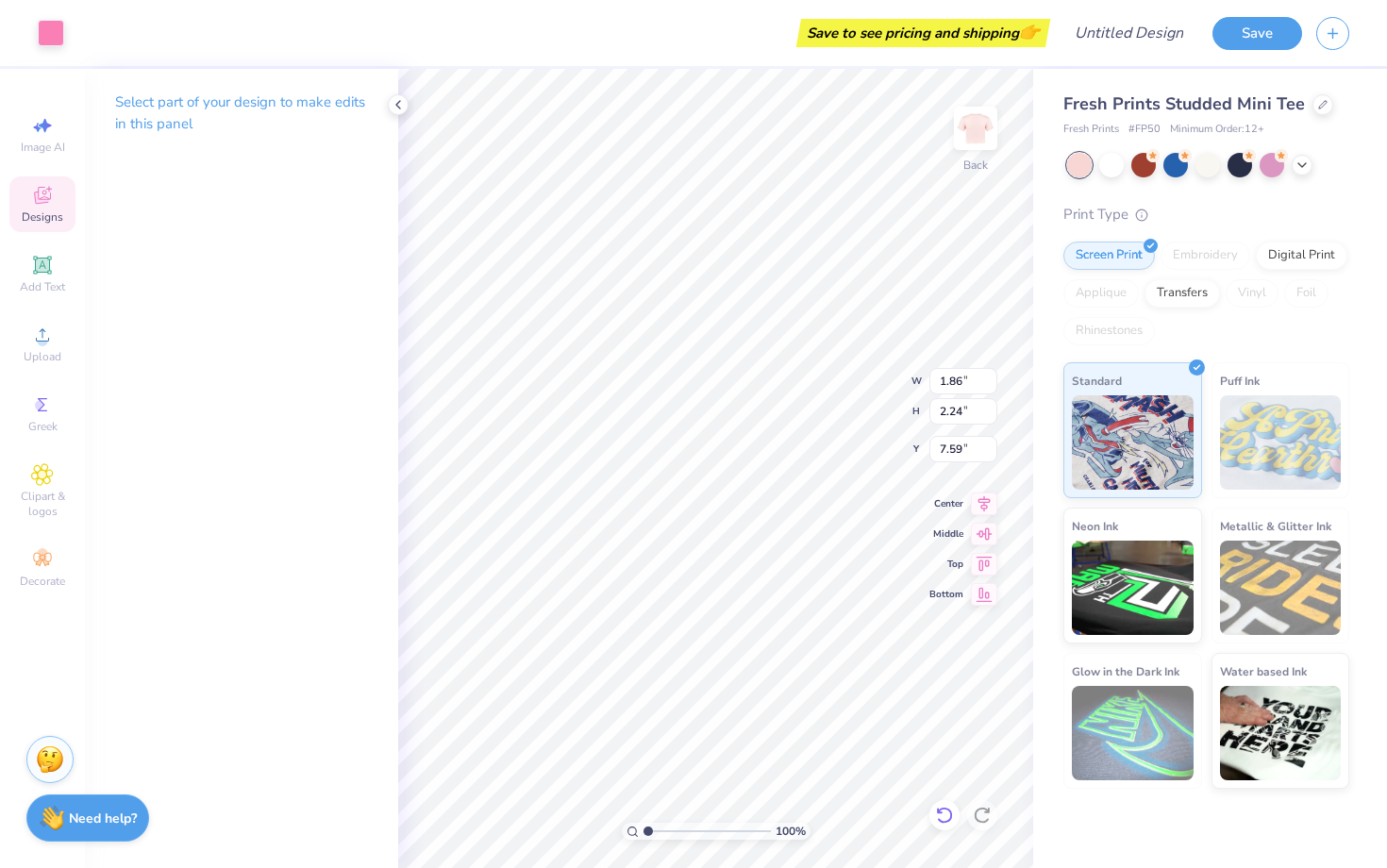 type on "5.28" 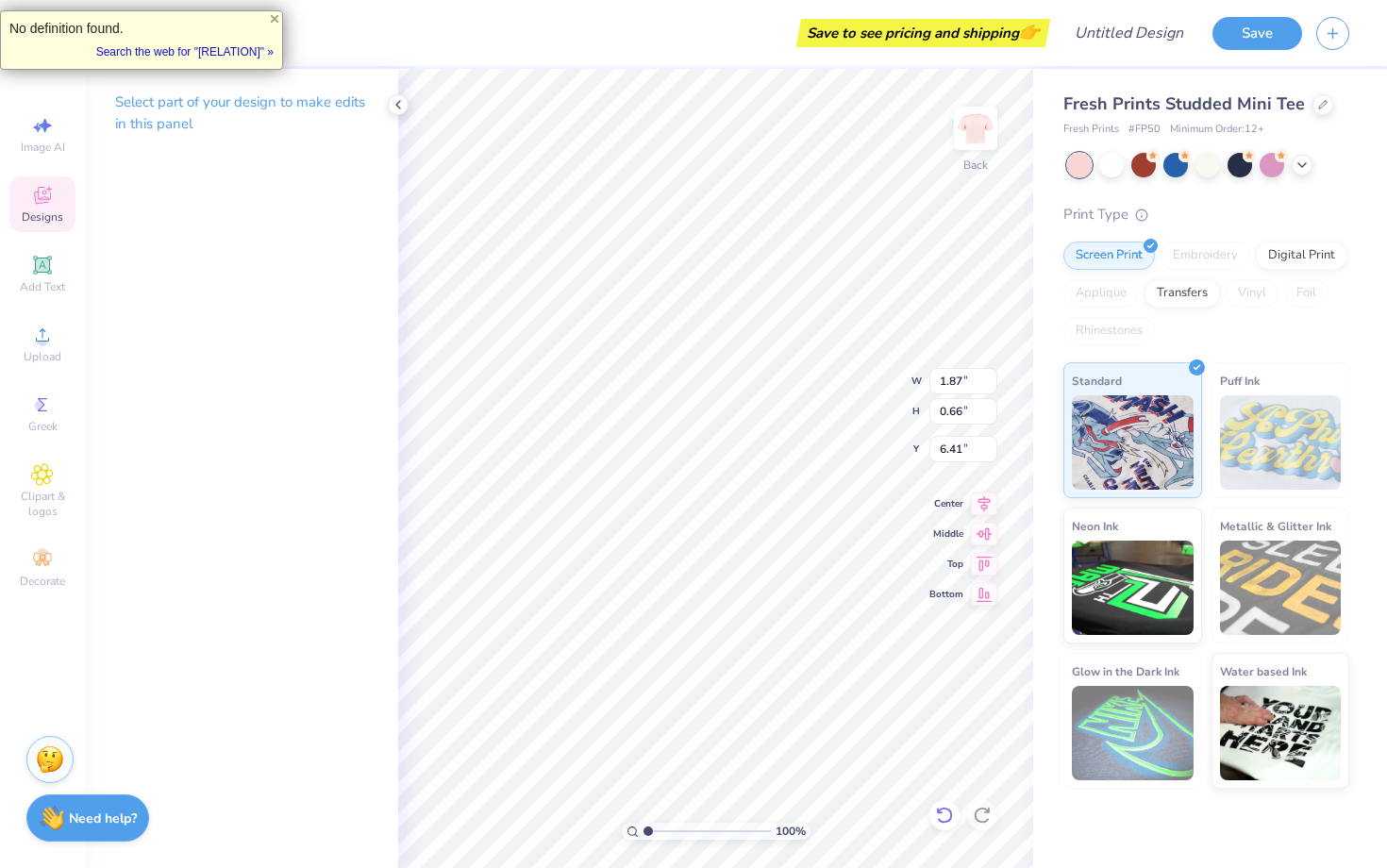 scroll, scrollTop: 0, scrollLeft: 0, axis: both 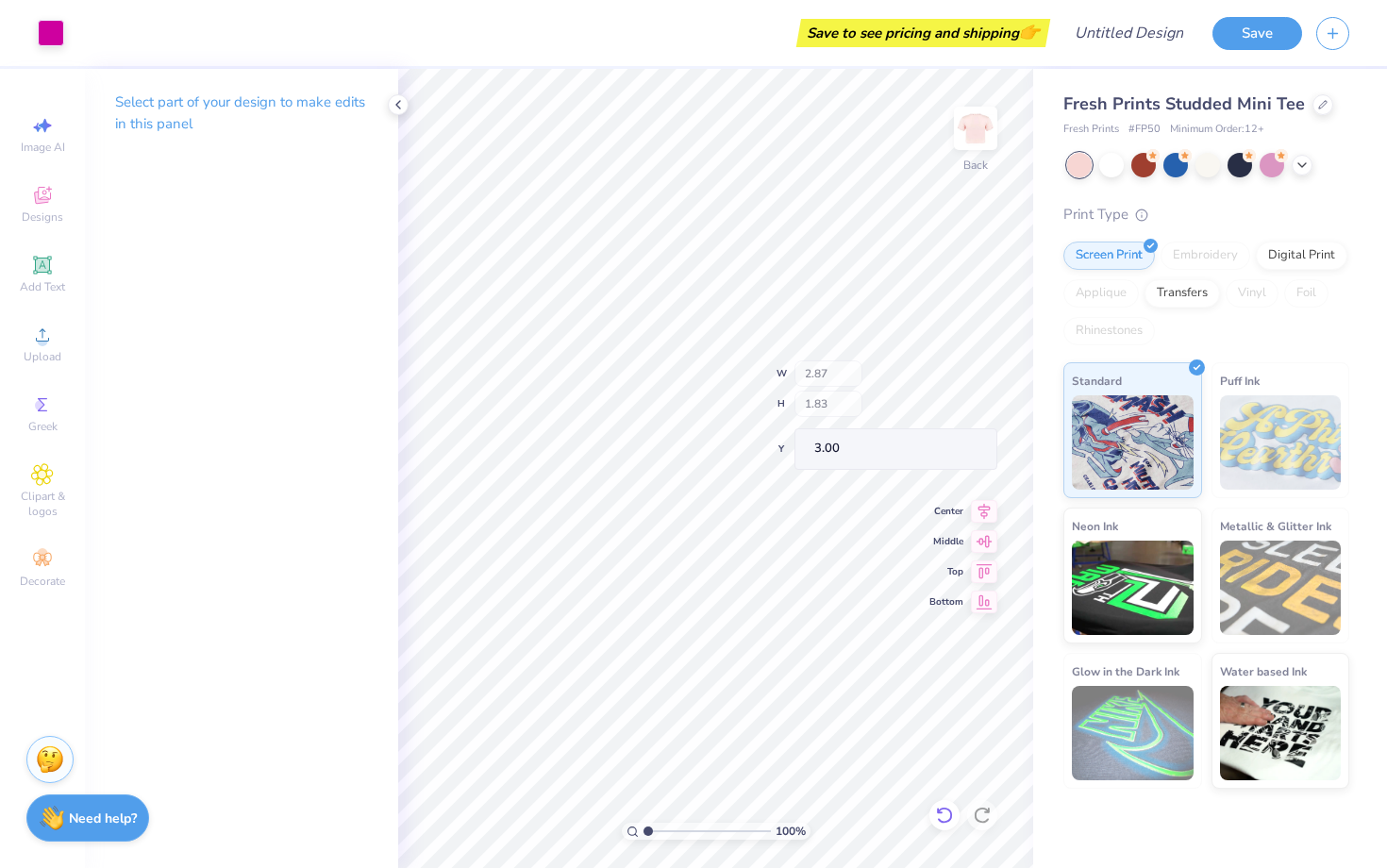 type on "3.00" 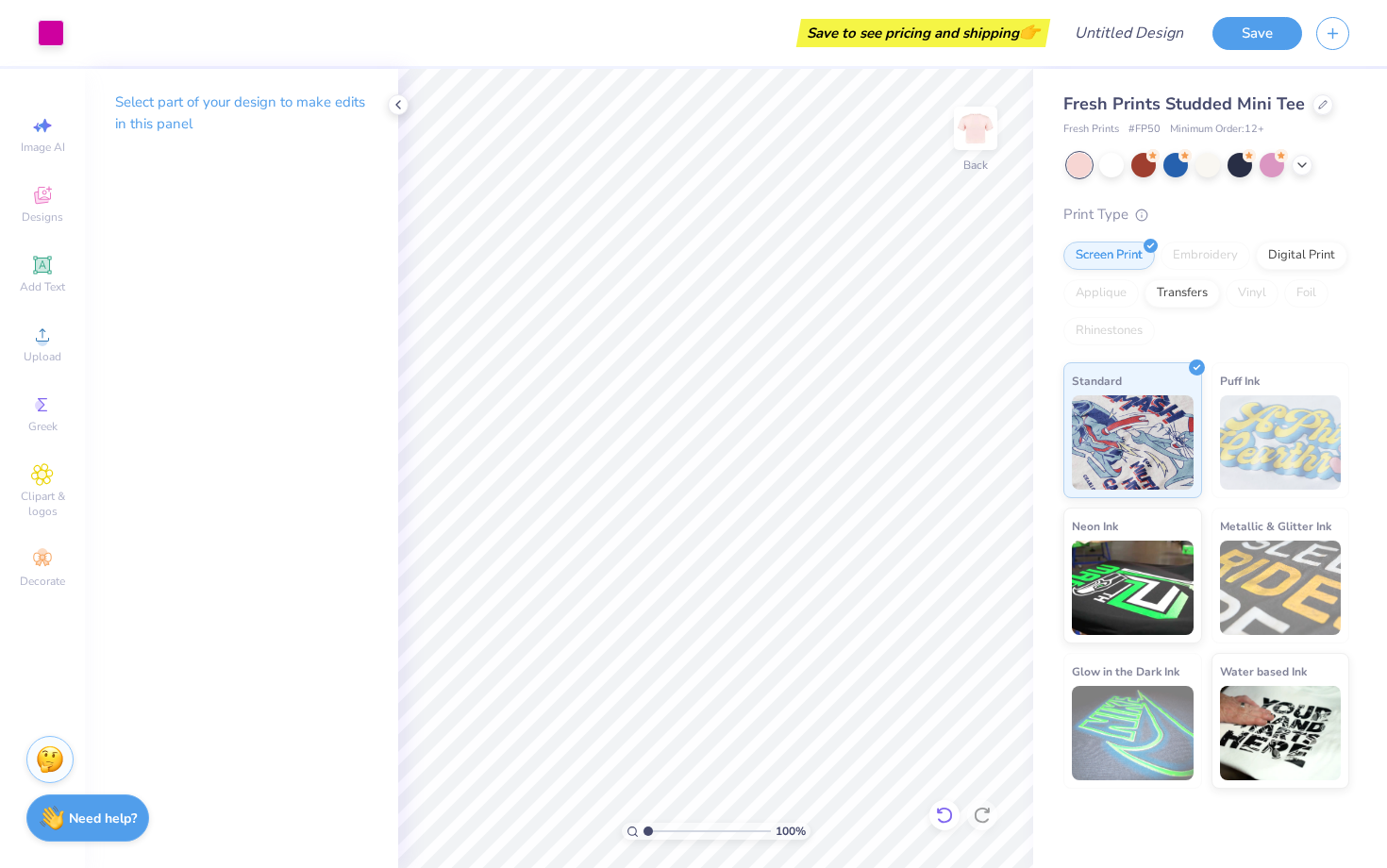 click 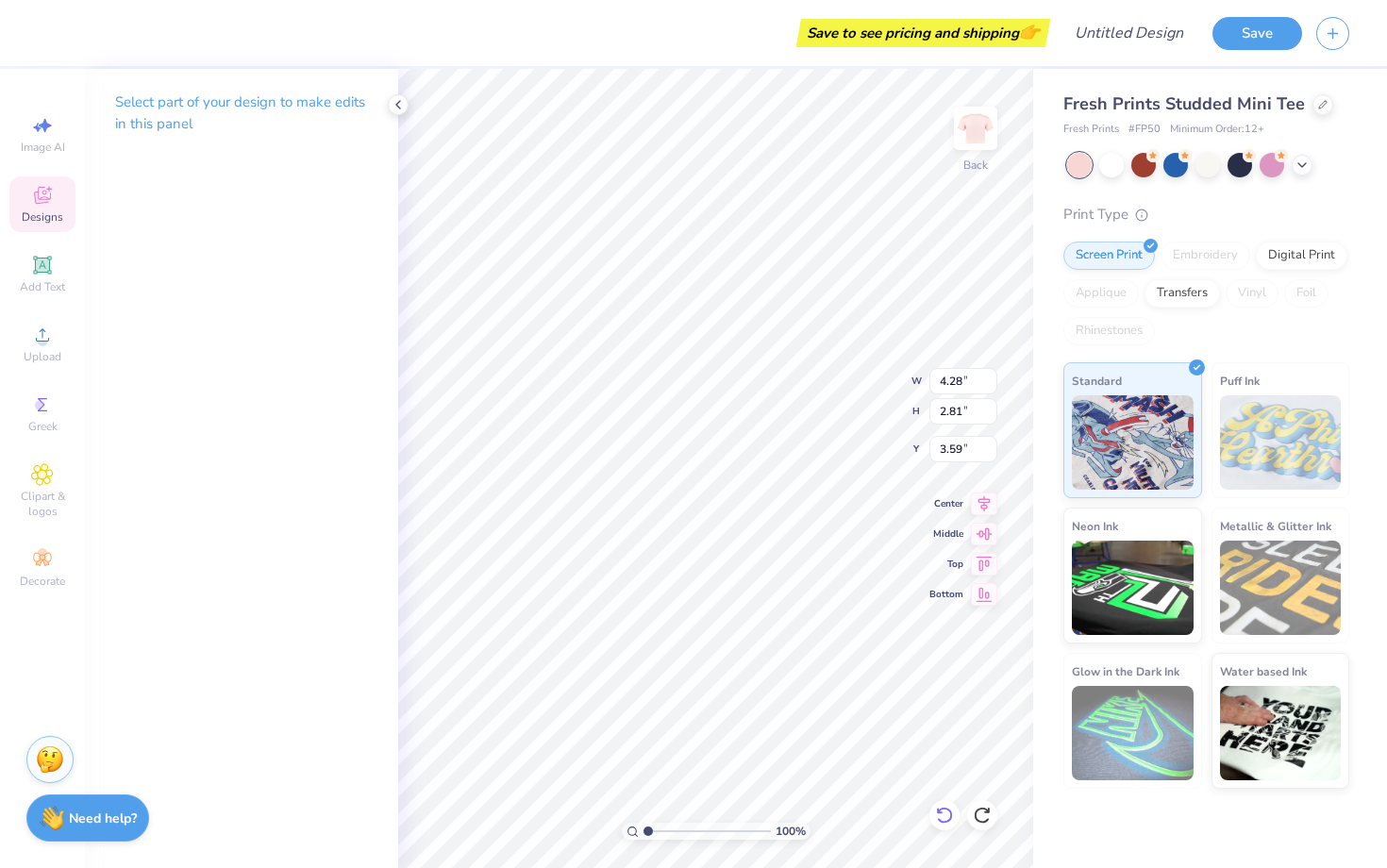 type on "2.50" 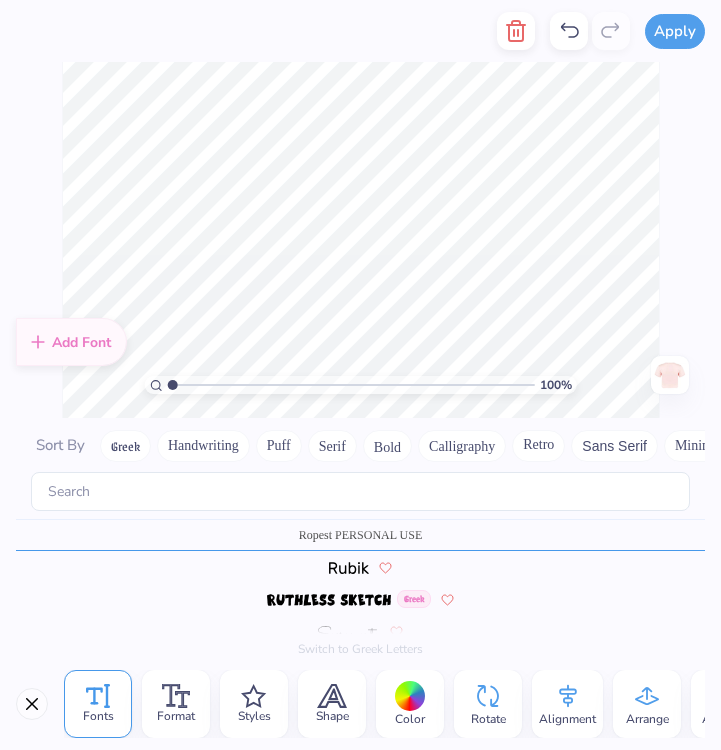 scroll, scrollTop: 8171, scrollLeft: 0, axis: vertical 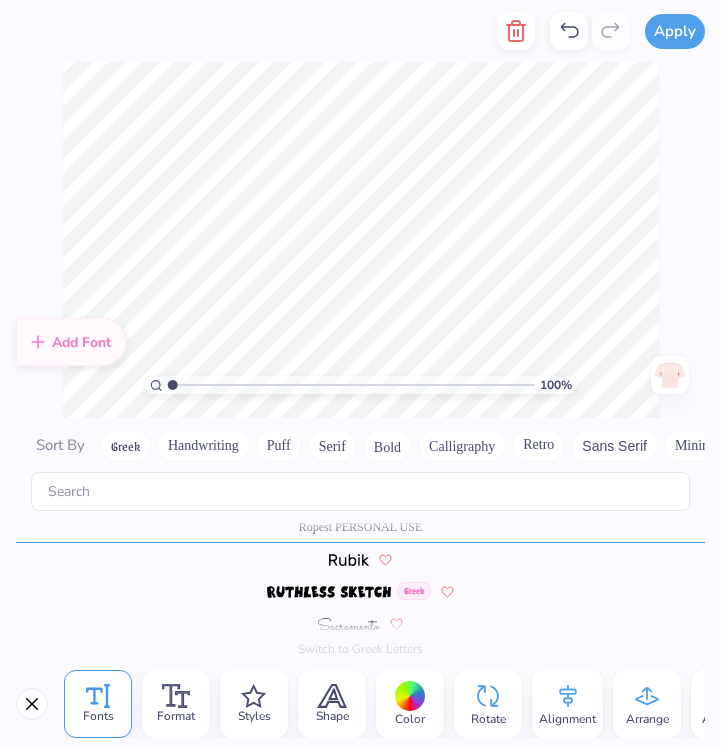 click 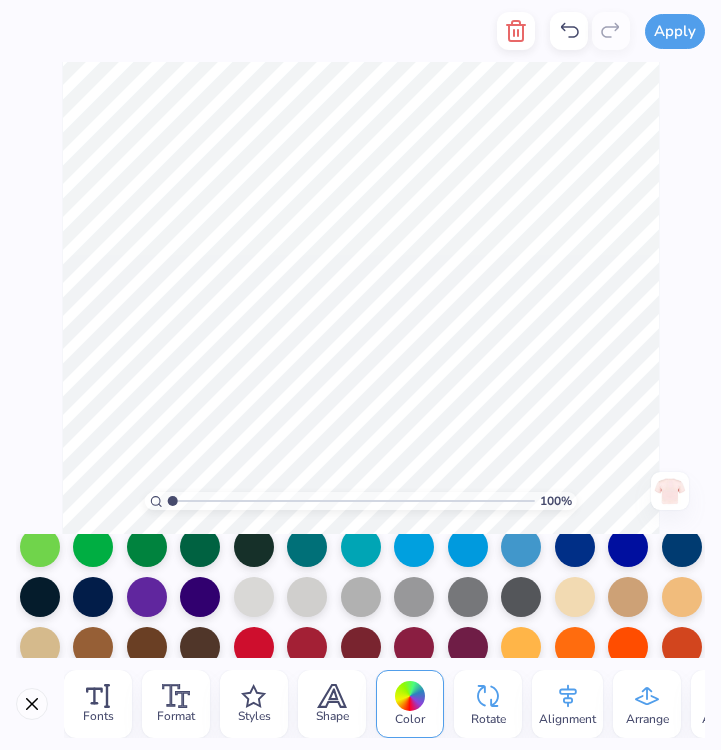 scroll, scrollTop: 176, scrollLeft: 0, axis: vertical 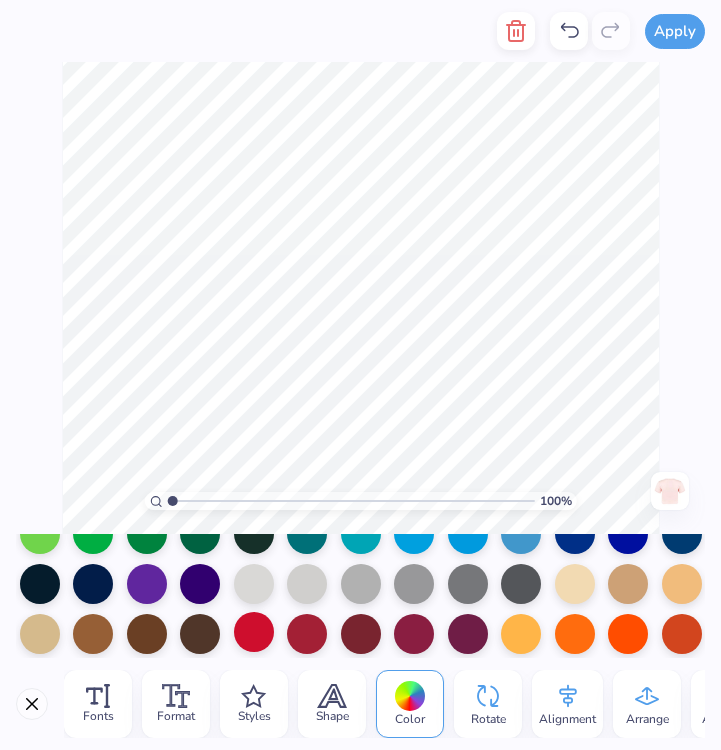 click at bounding box center [254, 632] 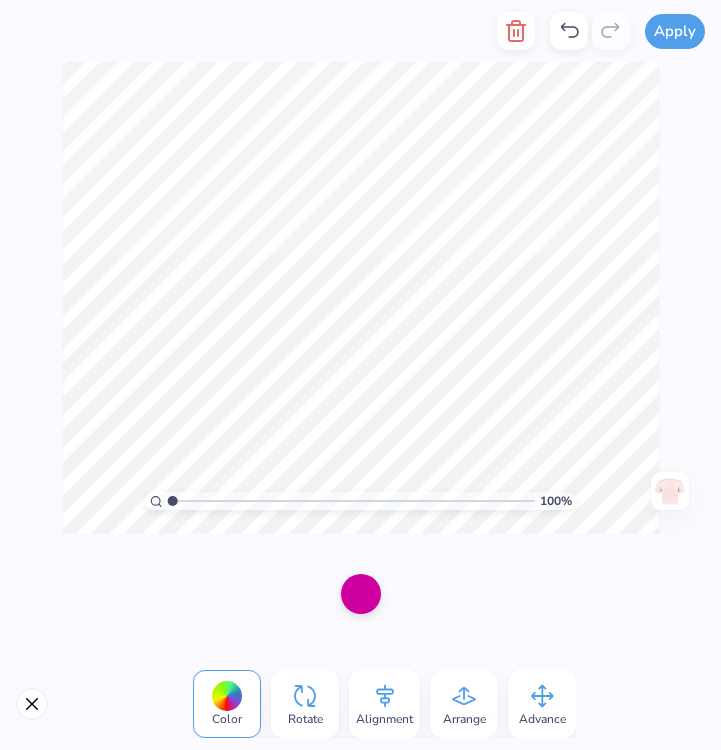click at bounding box center [361, 594] 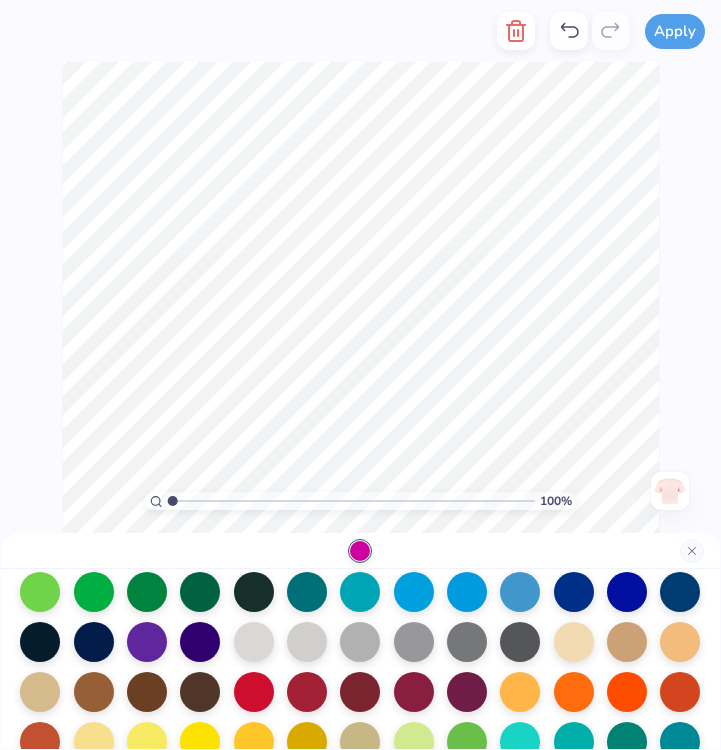 scroll, scrollTop: 192, scrollLeft: 0, axis: vertical 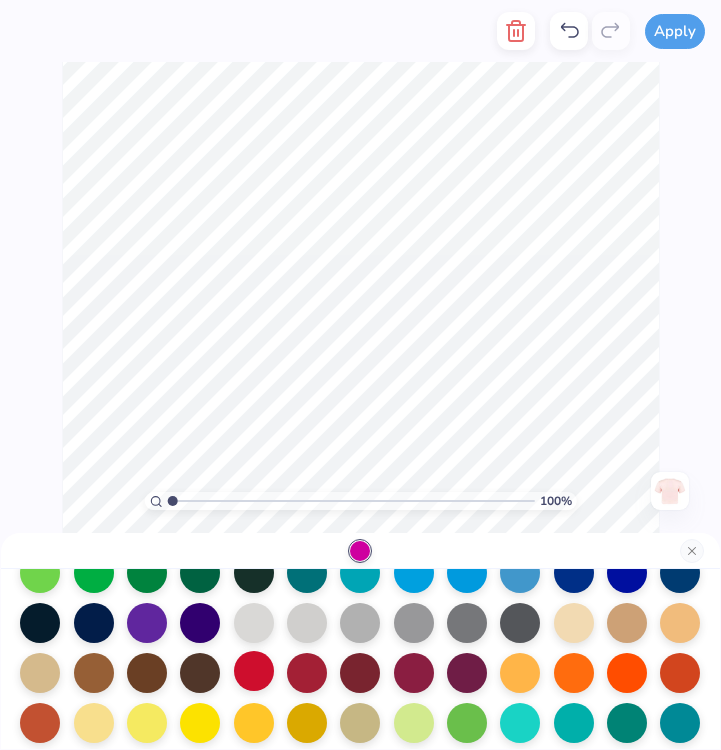 click at bounding box center (254, 671) 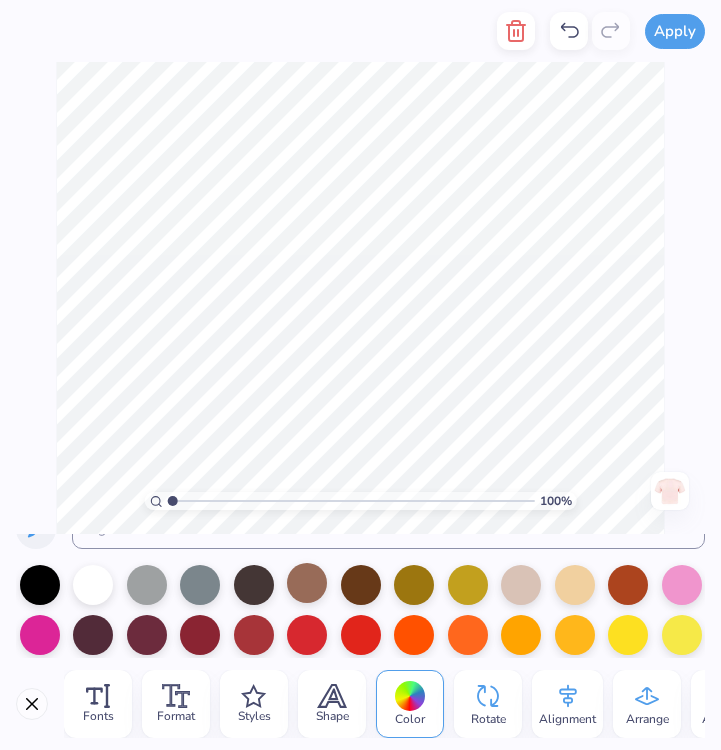 scroll, scrollTop: 27, scrollLeft: 0, axis: vertical 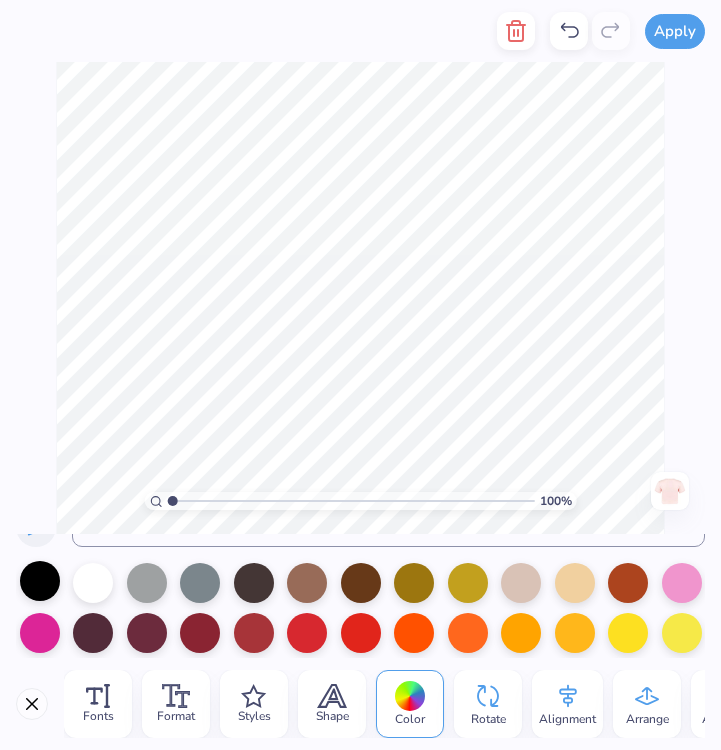 click at bounding box center [40, 581] 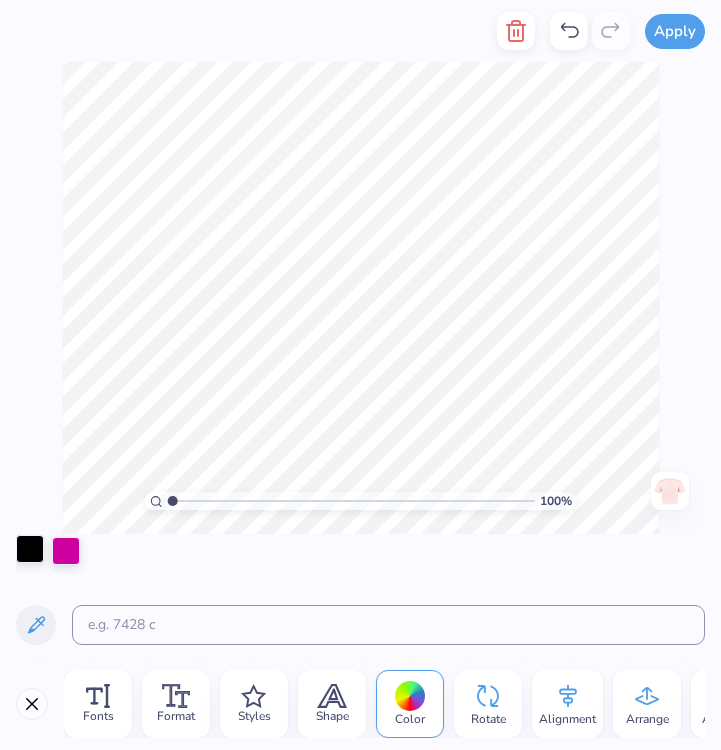click at bounding box center (30, 549) 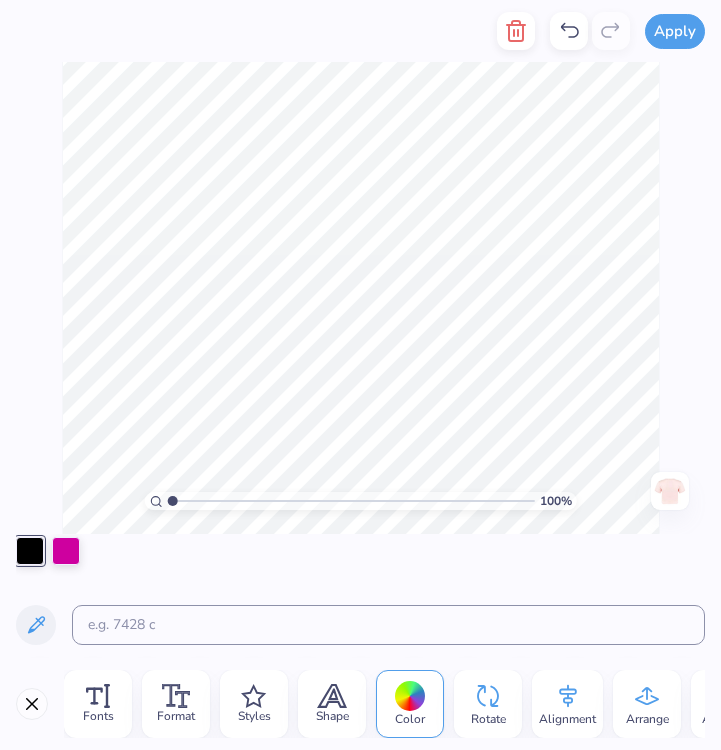 click at bounding box center (30, 551) 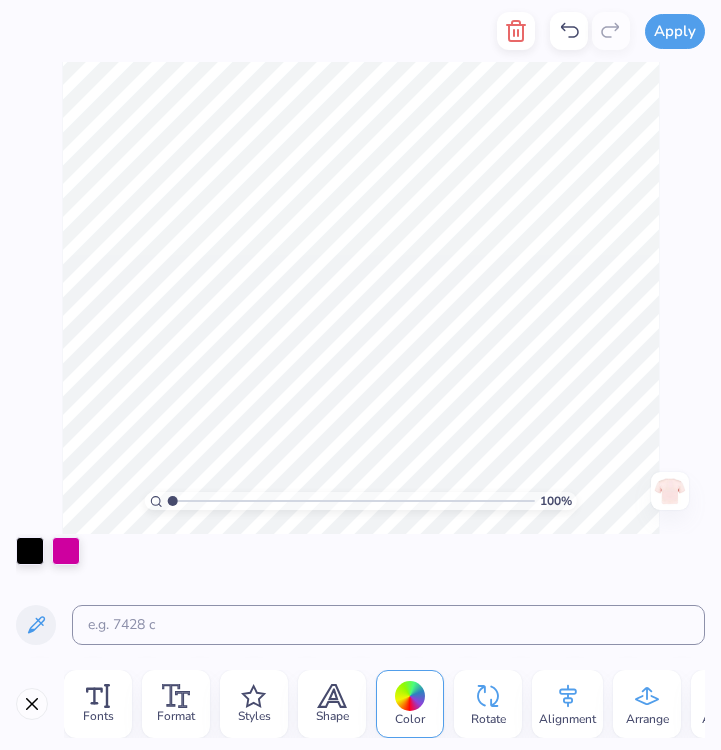 click 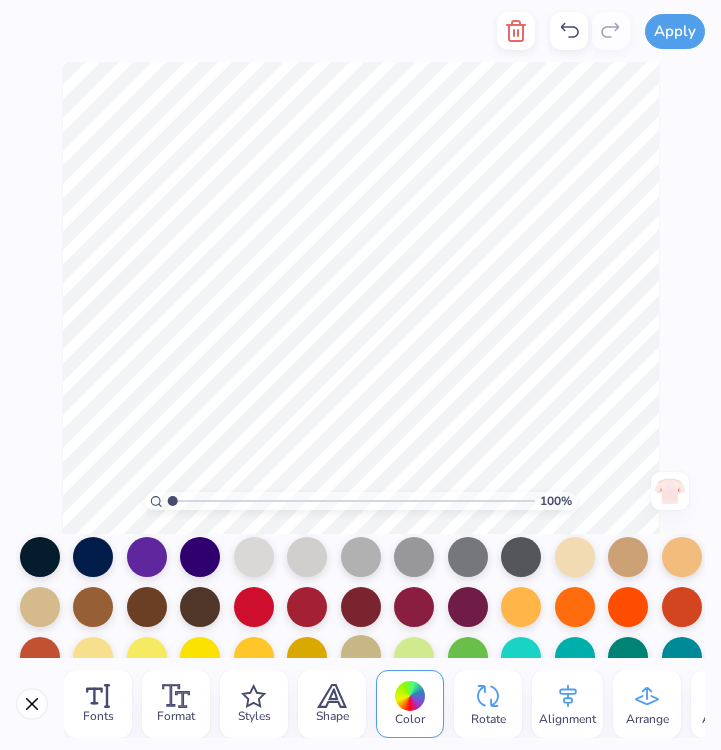 scroll, scrollTop: 287, scrollLeft: 0, axis: vertical 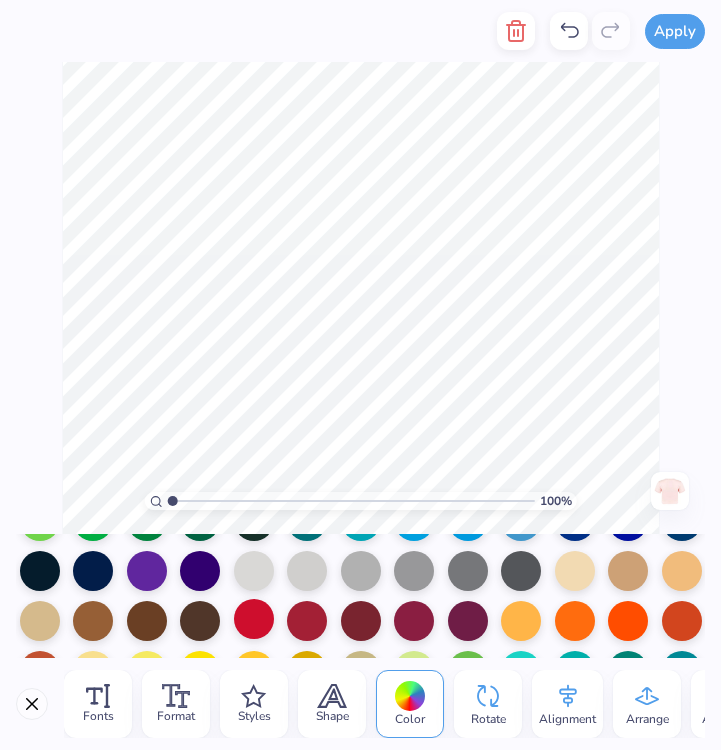 click at bounding box center [254, 619] 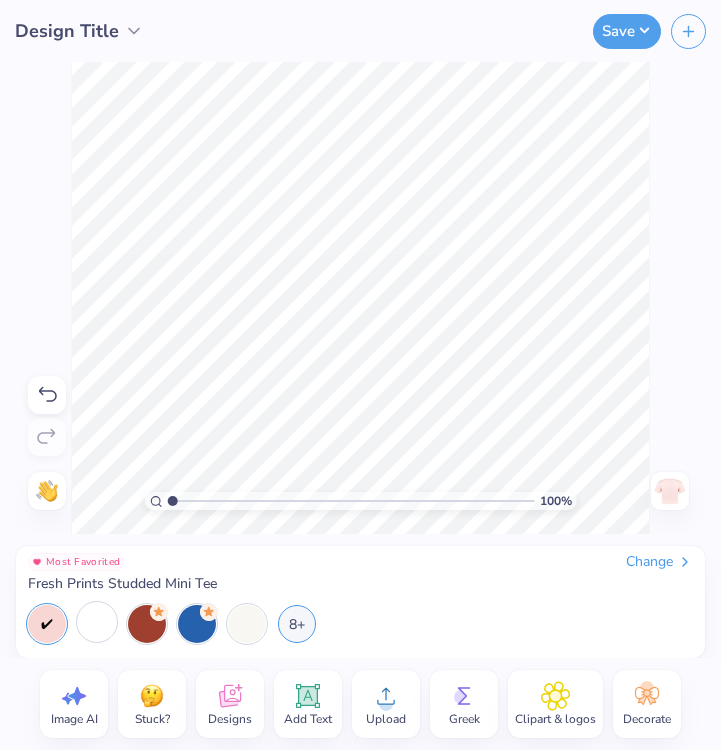 click at bounding box center [97, 622] 